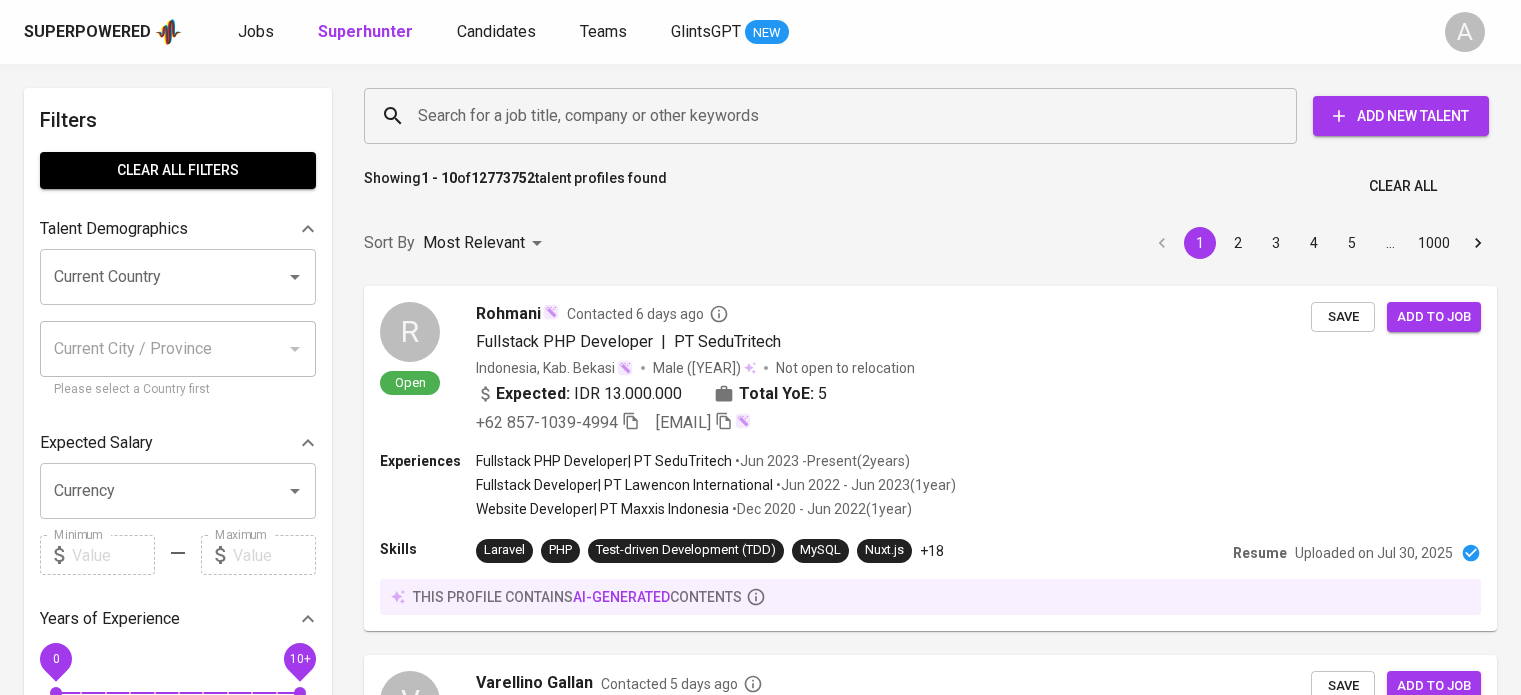 scroll, scrollTop: 0, scrollLeft: 0, axis: both 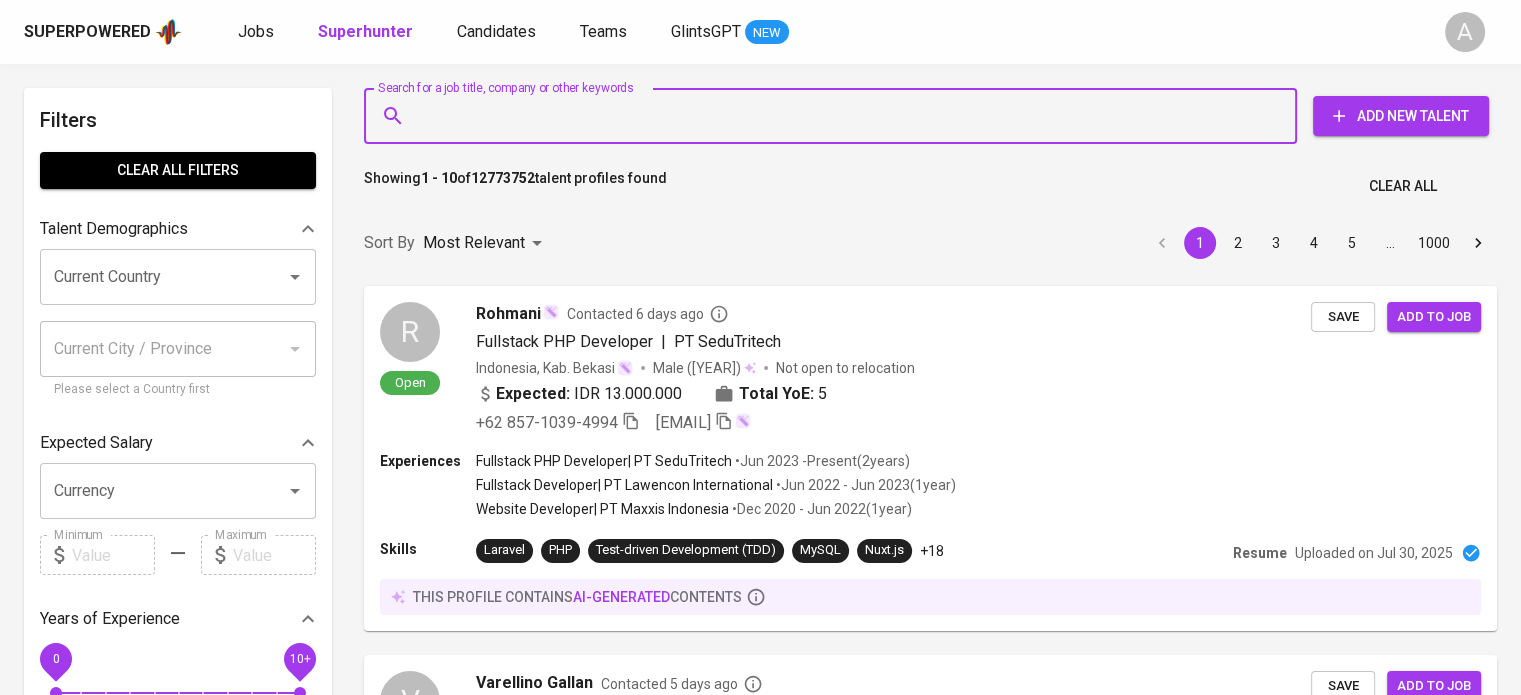 click on "Search for a job title, company or other keywords" at bounding box center (835, 116) 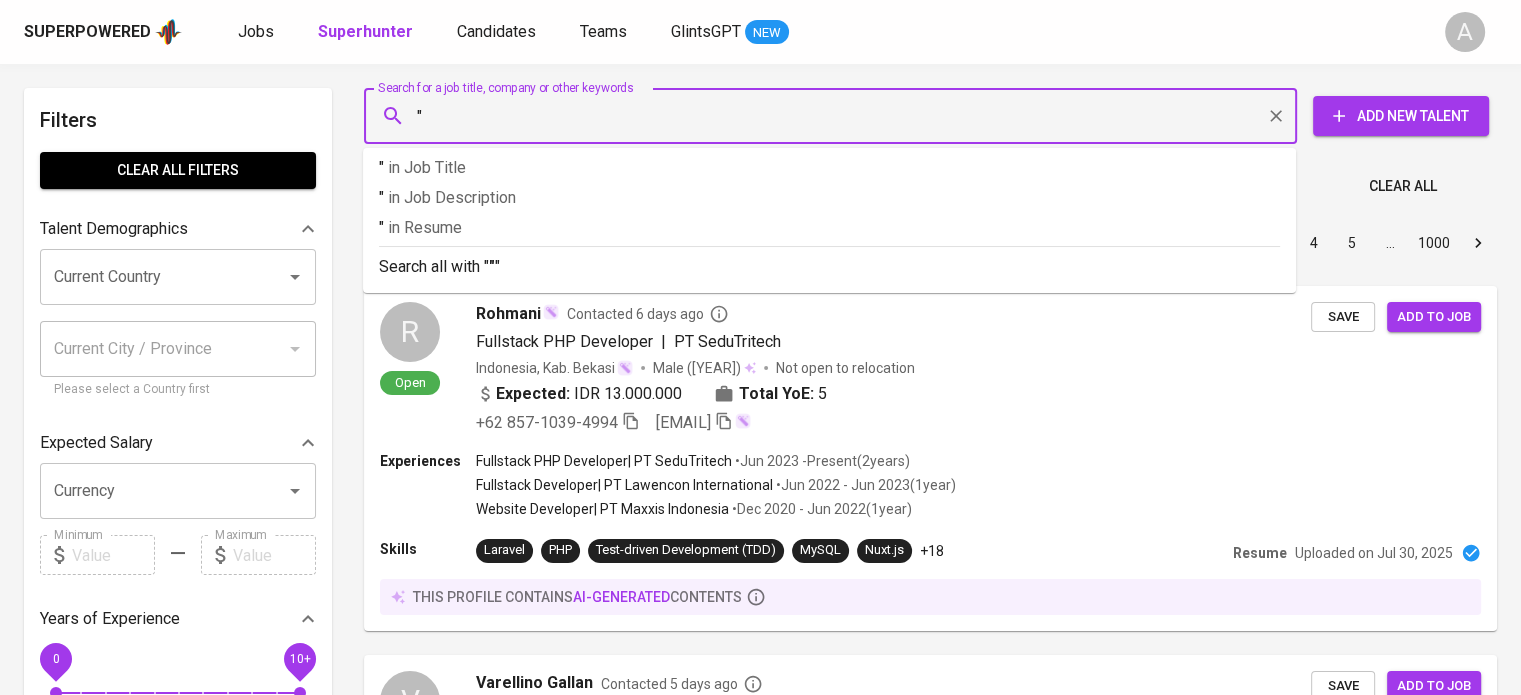 paste on "Shafa Azzahra" 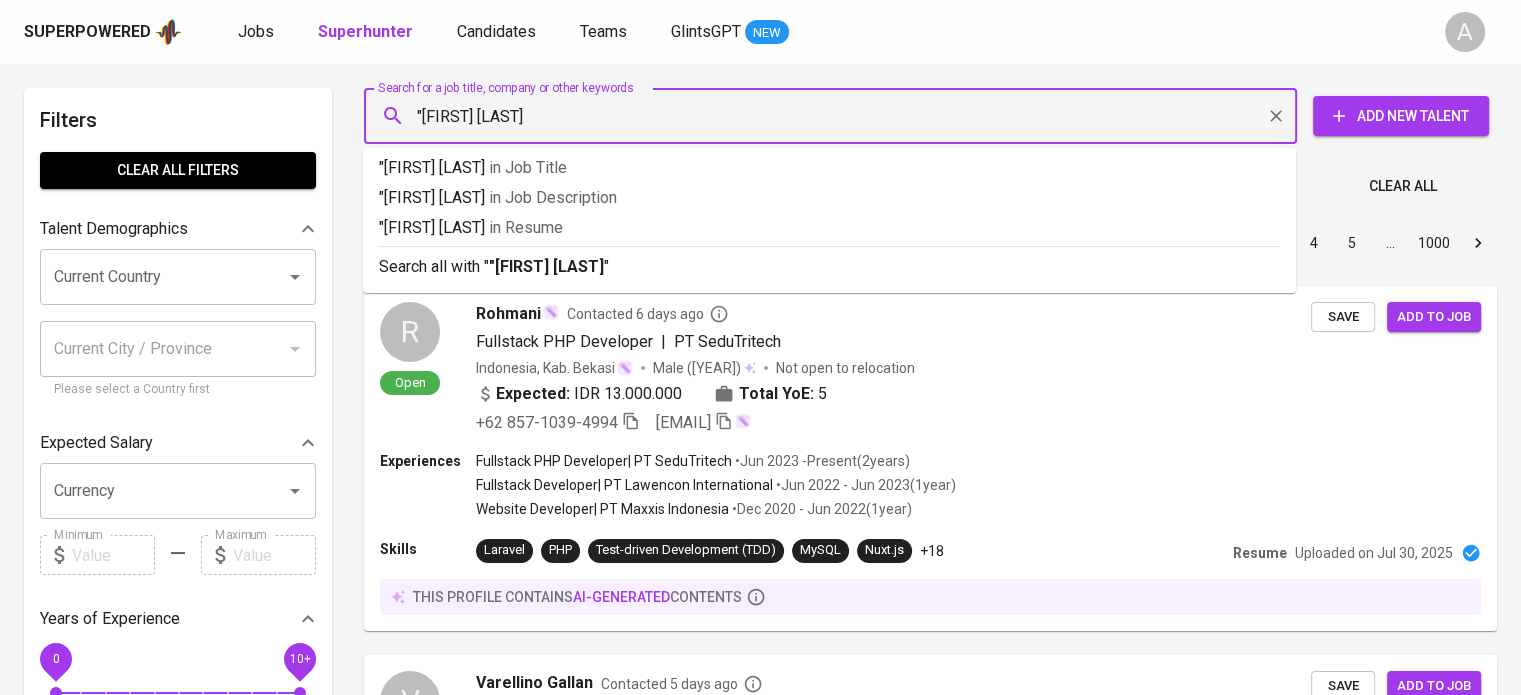 type on ""Shafa Azzahra"" 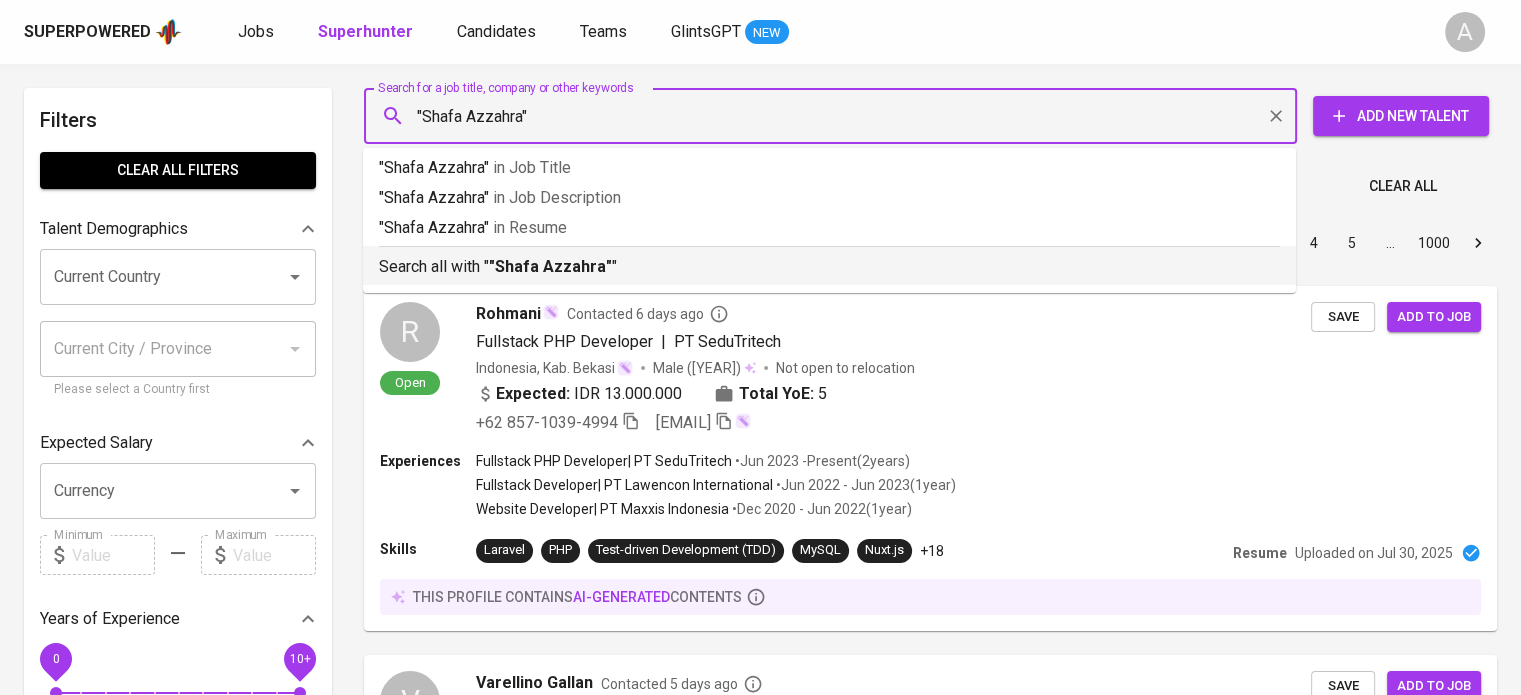 drag, startPoint x: 831, startPoint y: 286, endPoint x: 842, endPoint y: 265, distance: 23.70654 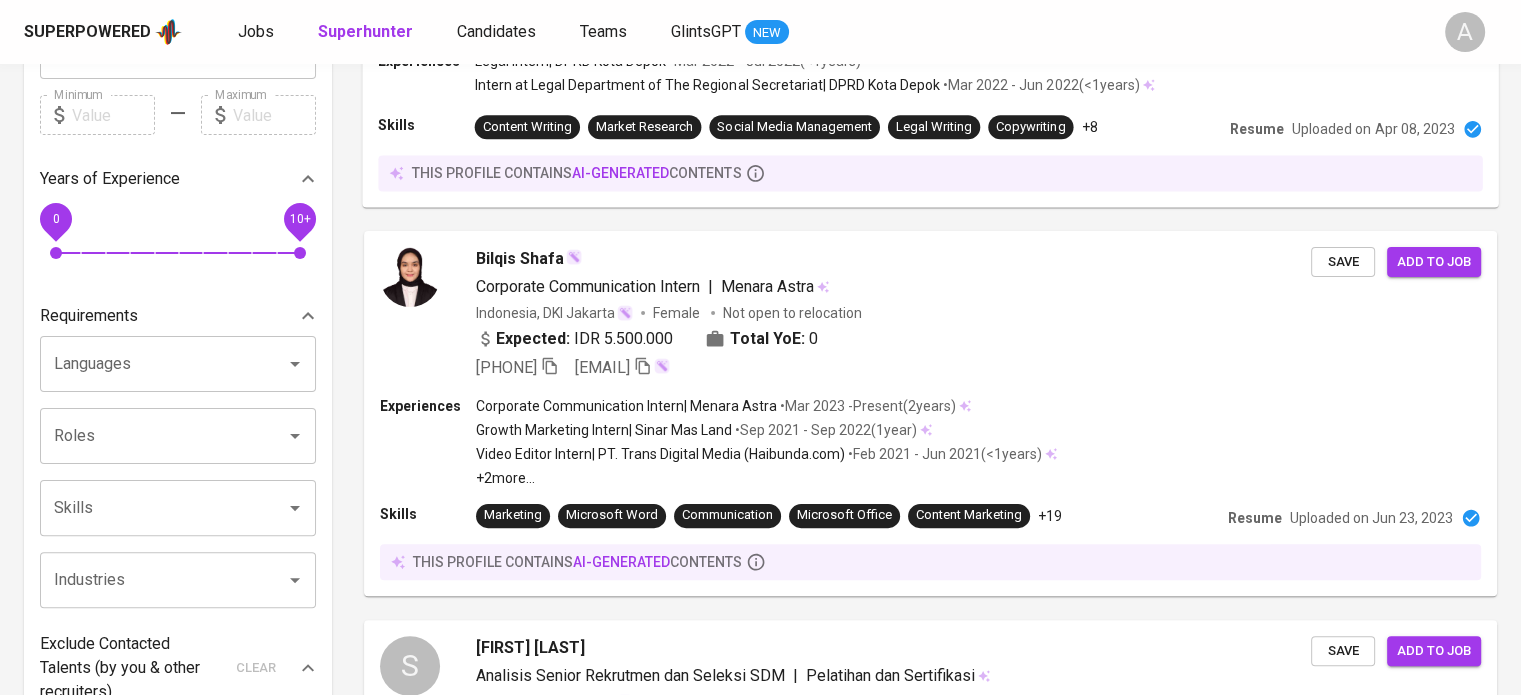 scroll, scrollTop: 0, scrollLeft: 0, axis: both 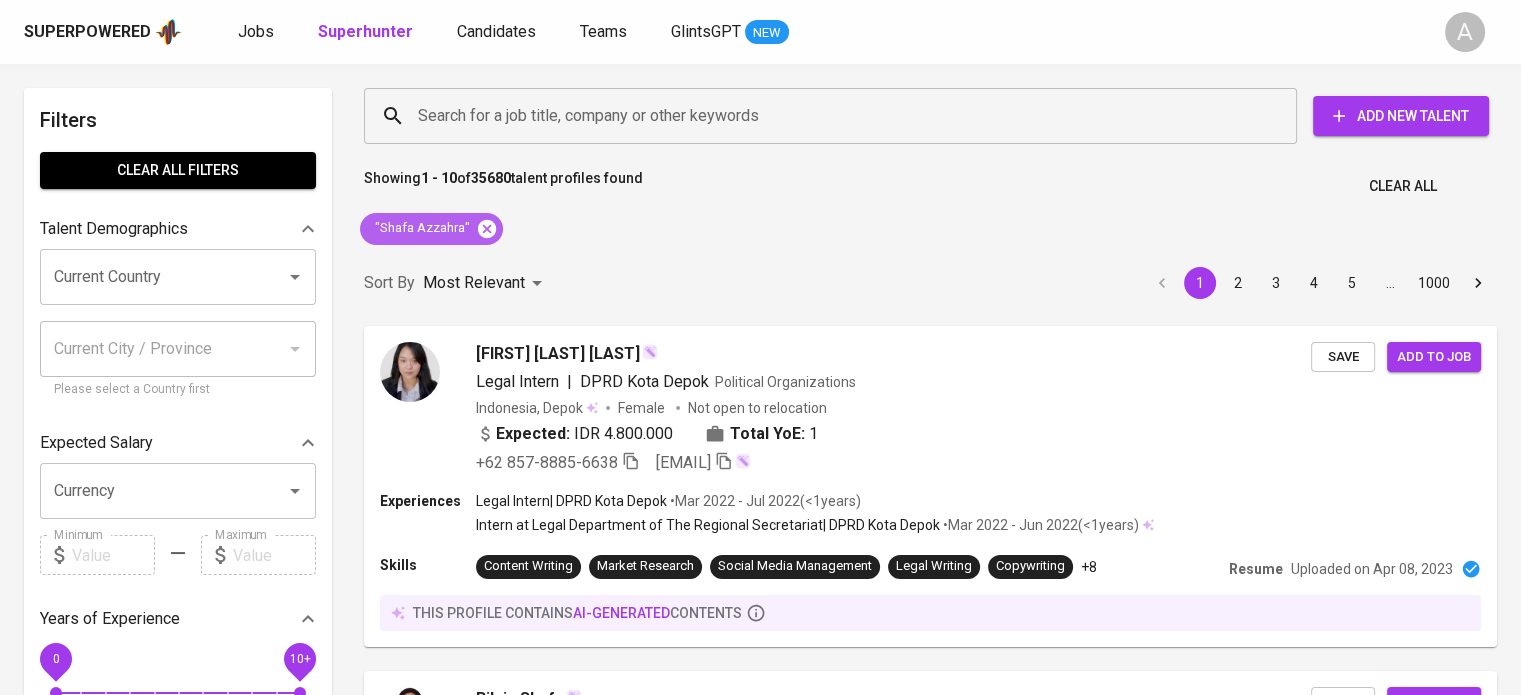 click 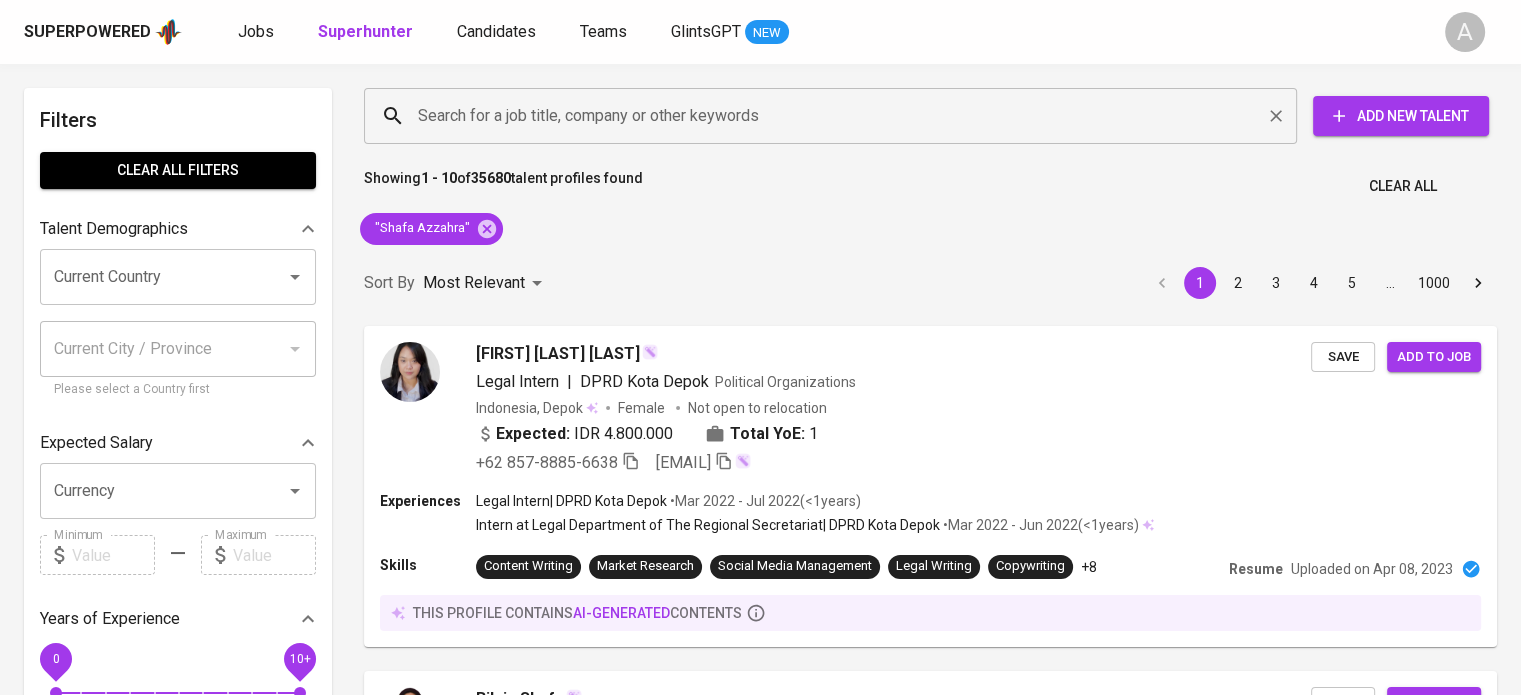 click on "Search for a job title, company or other keywords" at bounding box center [835, 116] 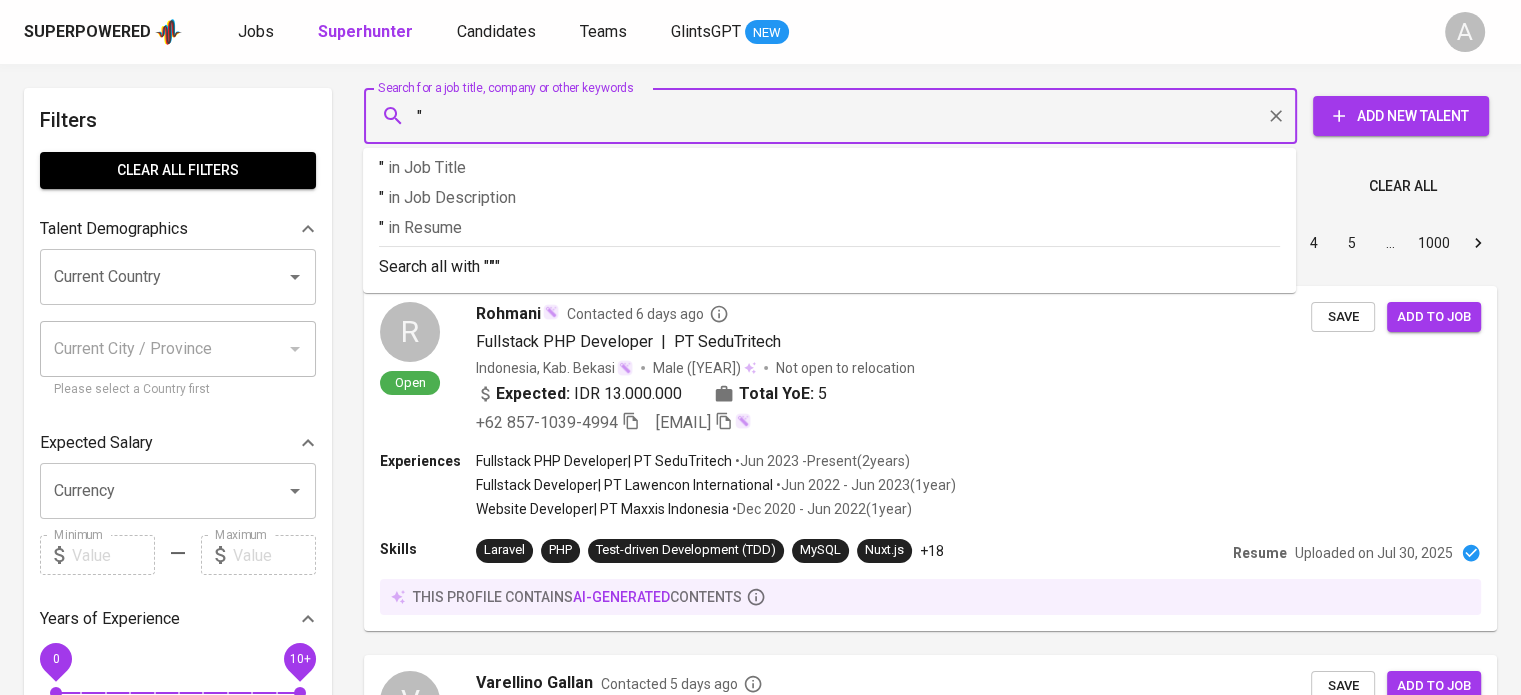 paste on "Shafa Azzahra" 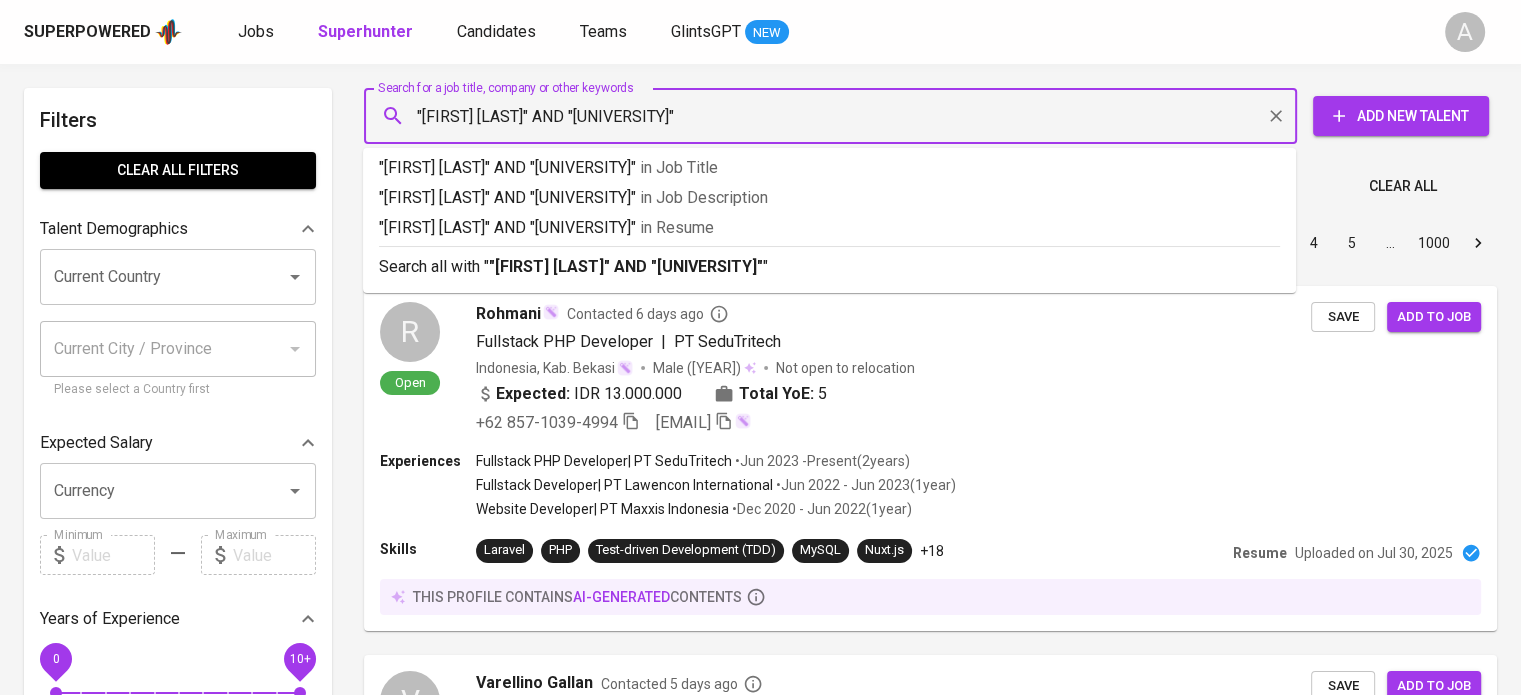type on ""Shafa Azzahra" AND "Universitas Gunadarma"" 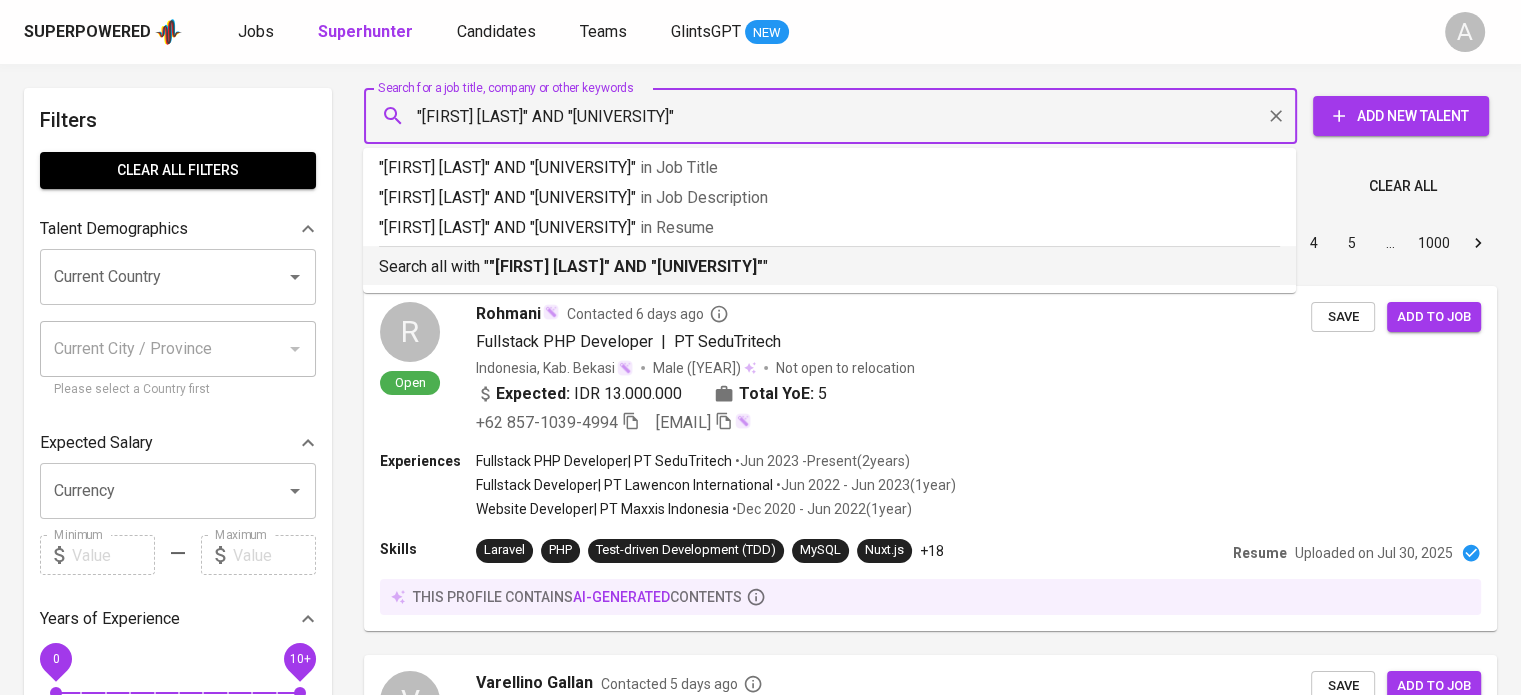 click on ""Shafa Azzahra" AND "Universitas Gunadarma"" at bounding box center [626, 266] 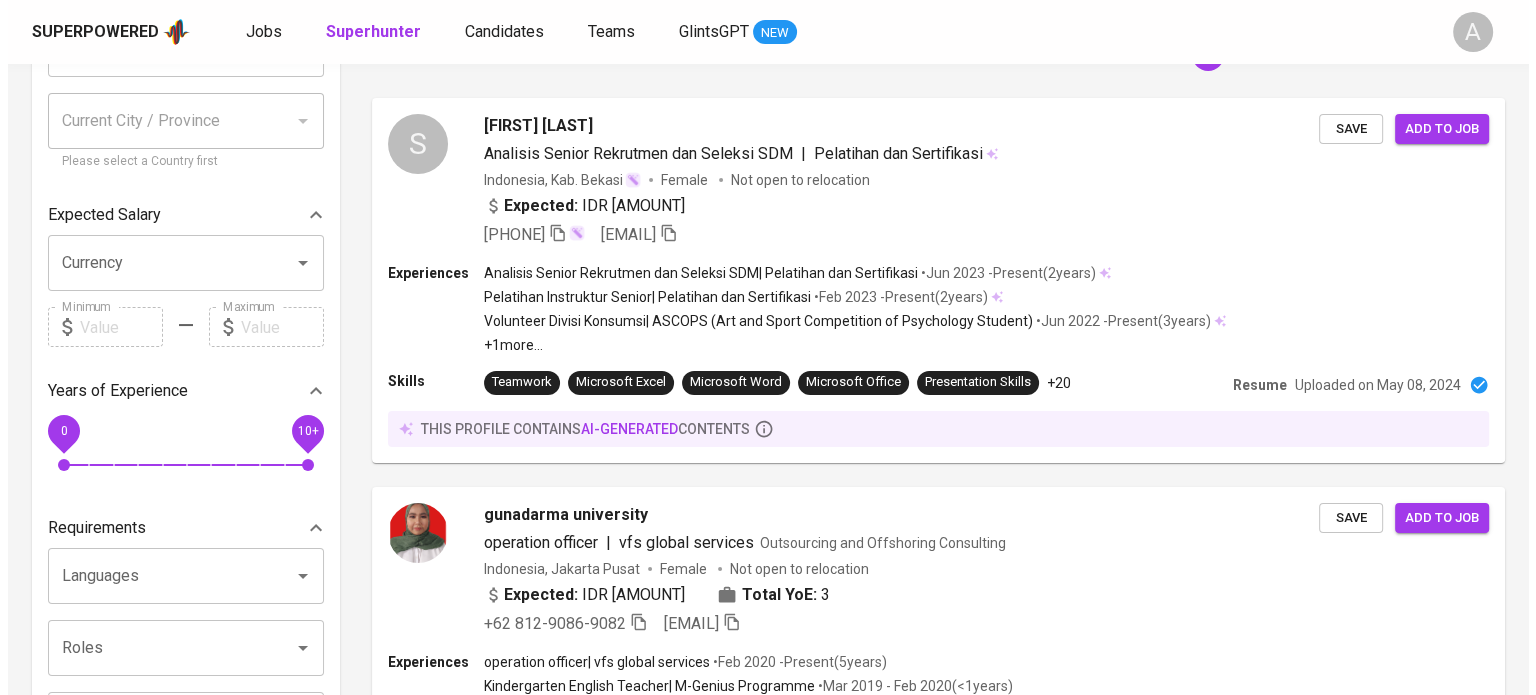 scroll, scrollTop: 228, scrollLeft: 0, axis: vertical 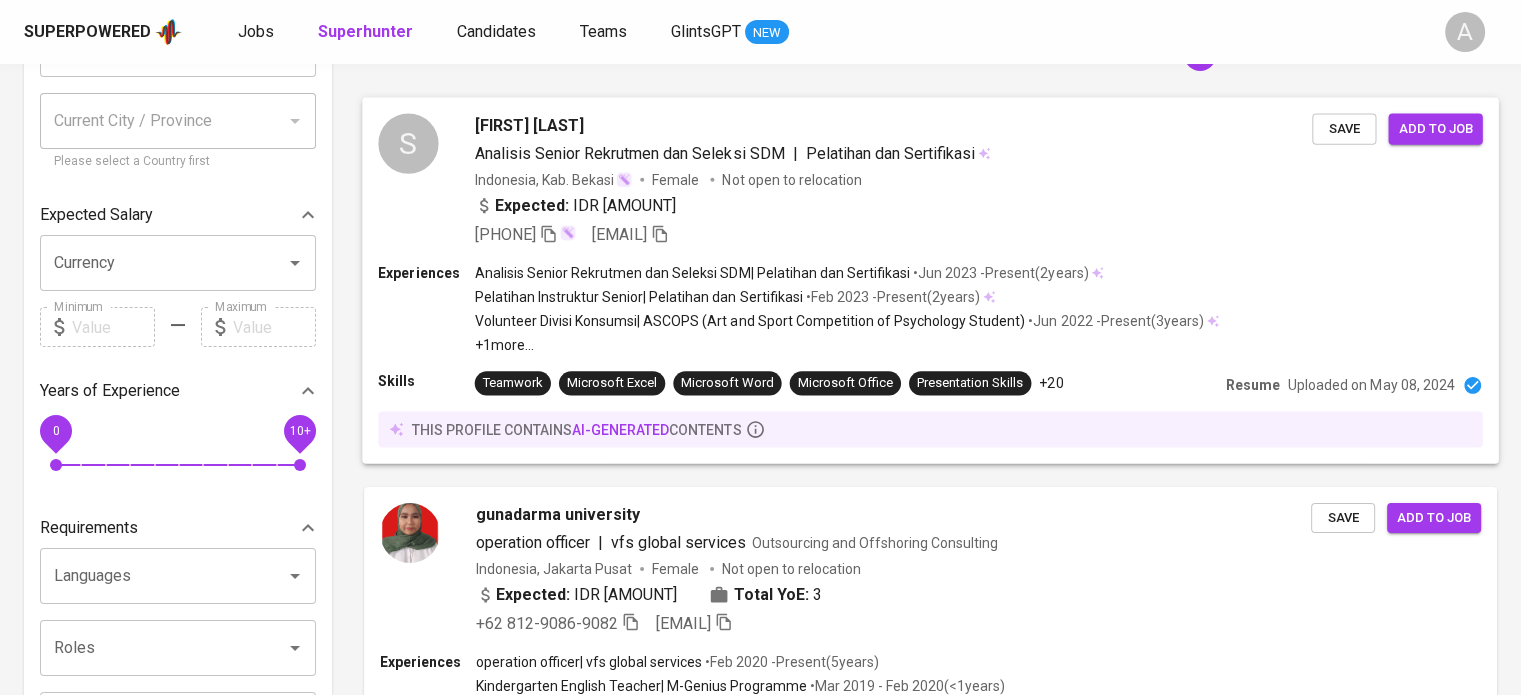 click on "+62 858-9233-4739   azzahra9303@gmail.com" at bounding box center [894, 234] 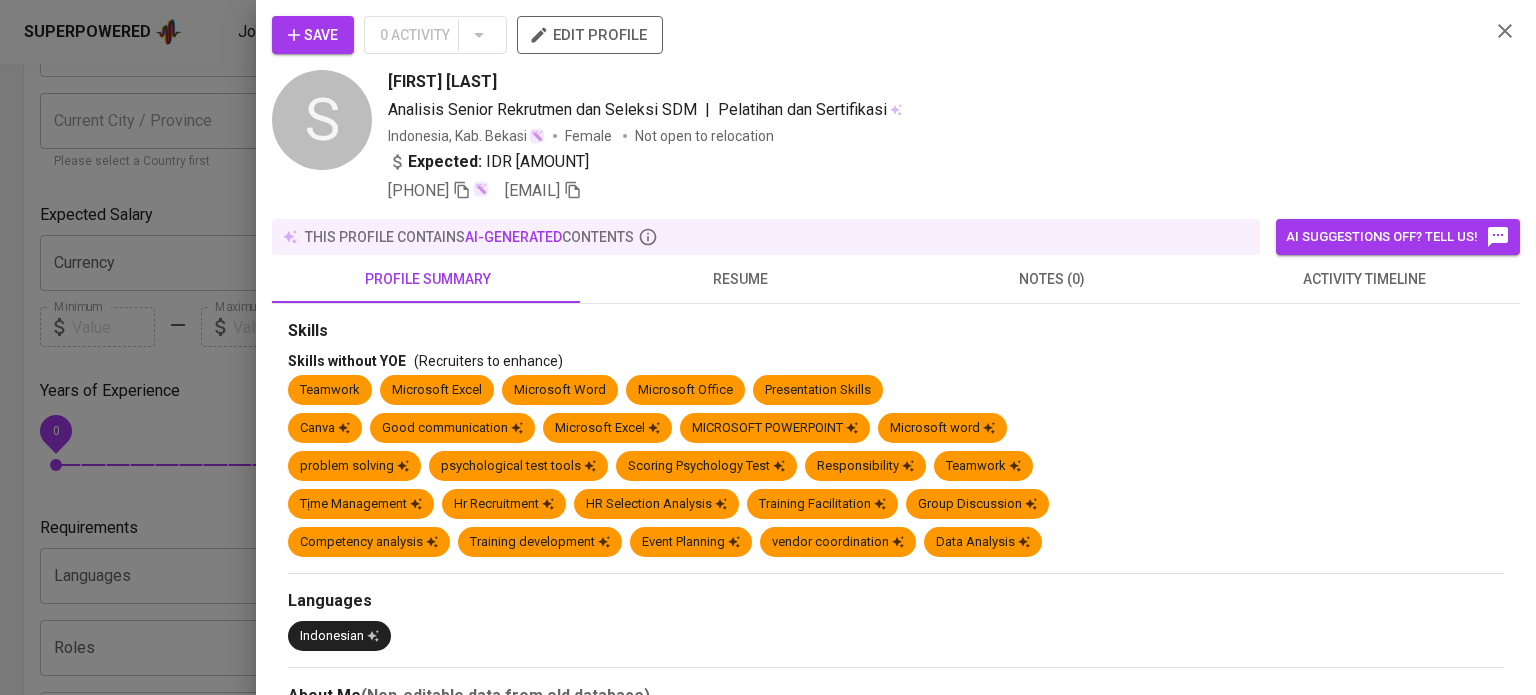 click on "resume" at bounding box center [740, 279] 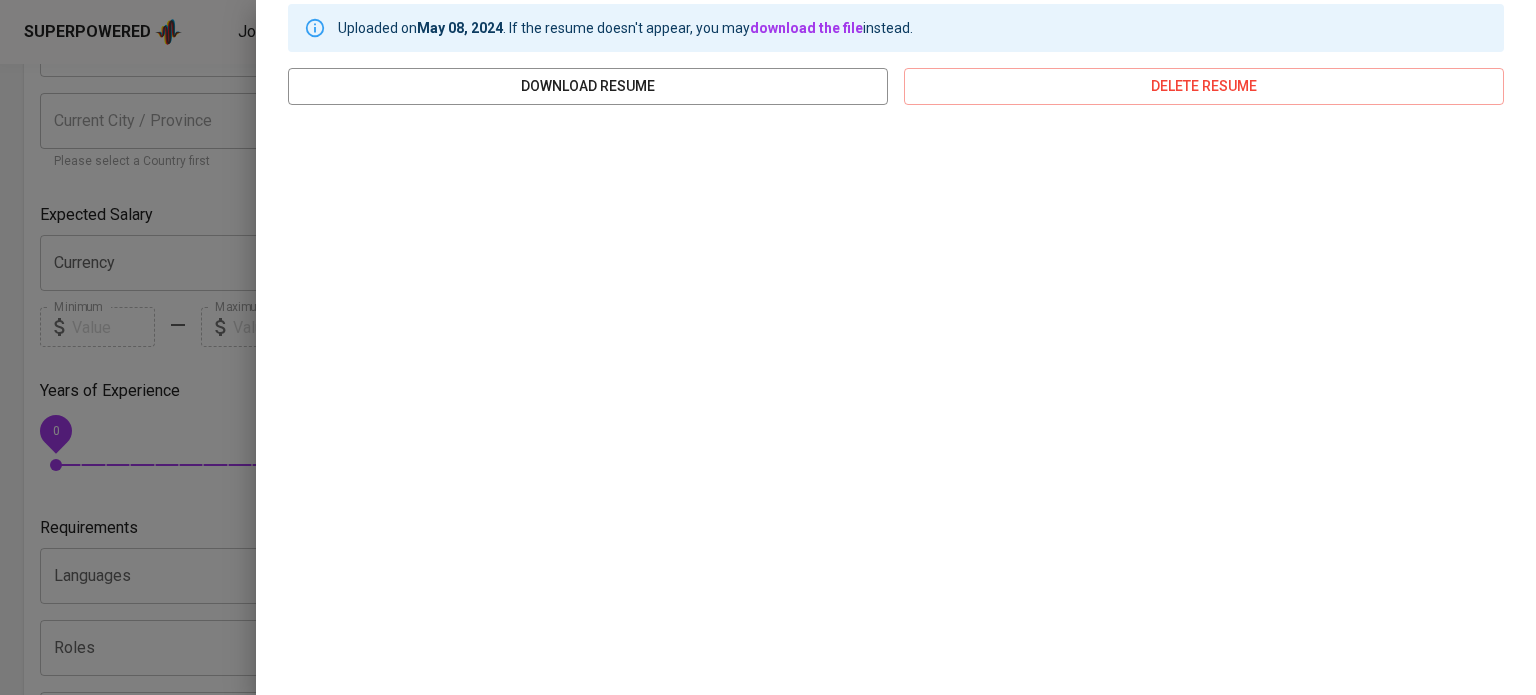 scroll, scrollTop: 364, scrollLeft: 0, axis: vertical 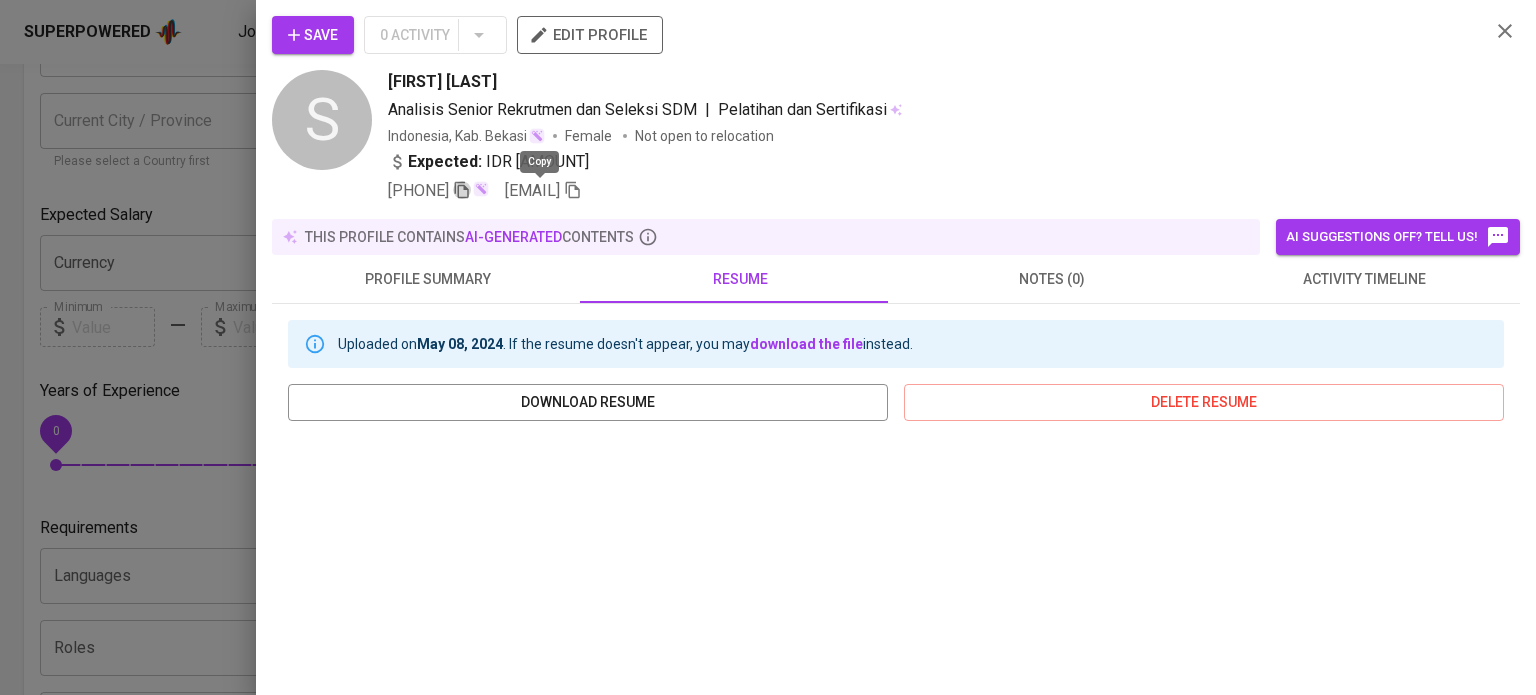 click 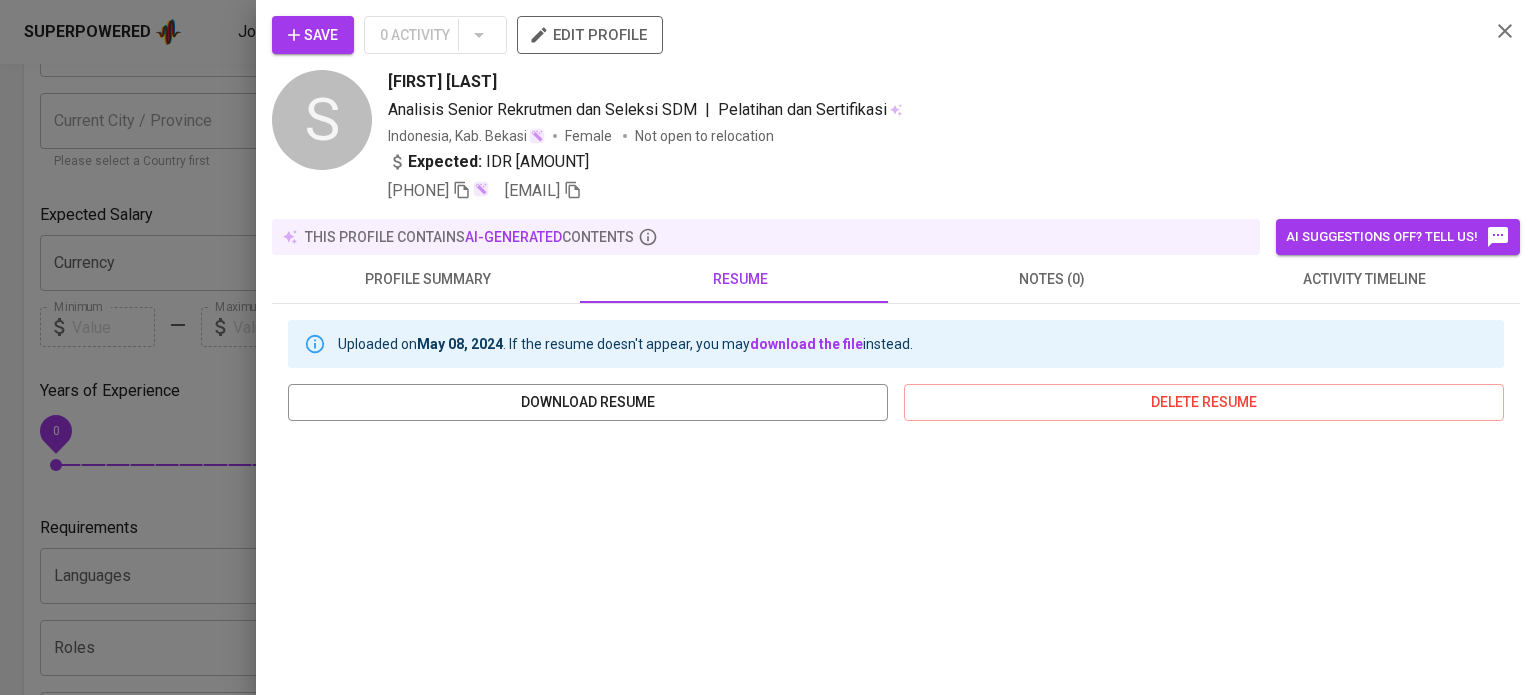 click at bounding box center [768, 347] 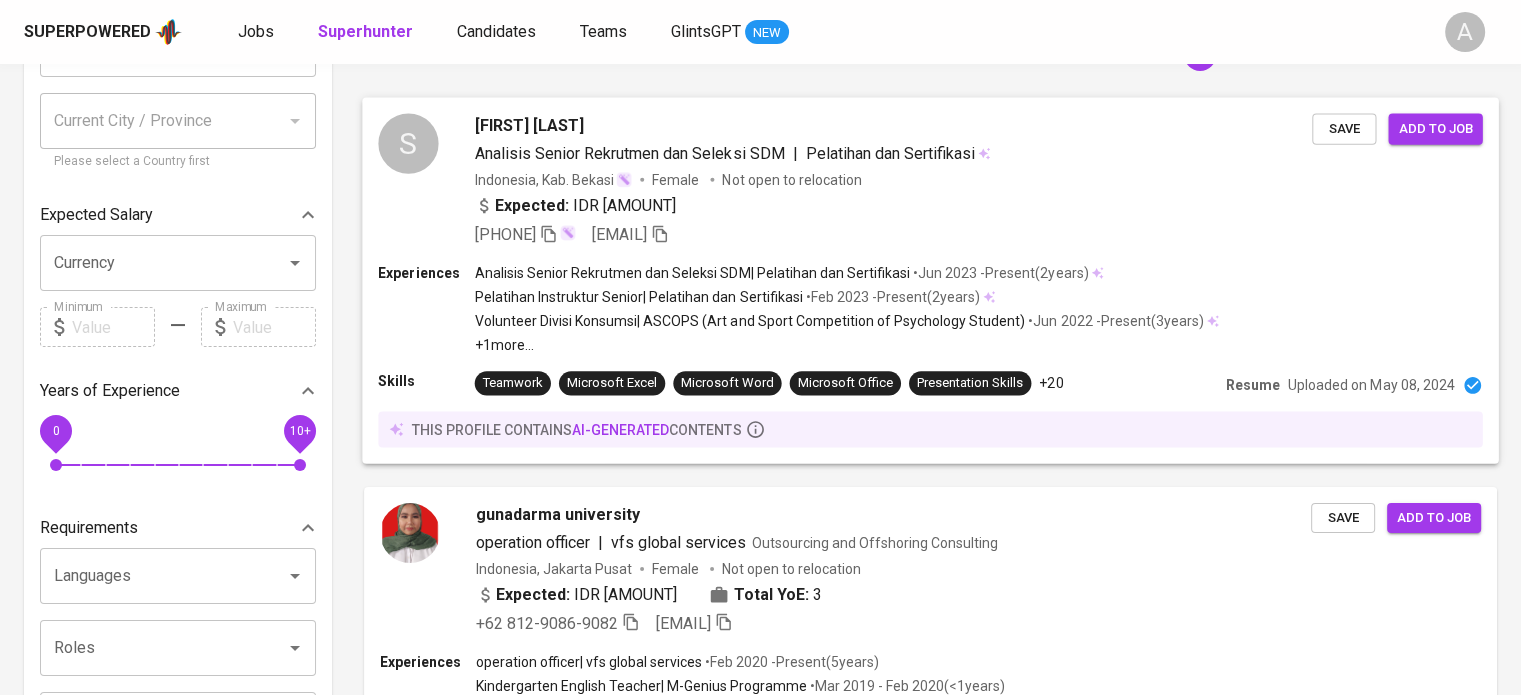 scroll, scrollTop: 0, scrollLeft: 0, axis: both 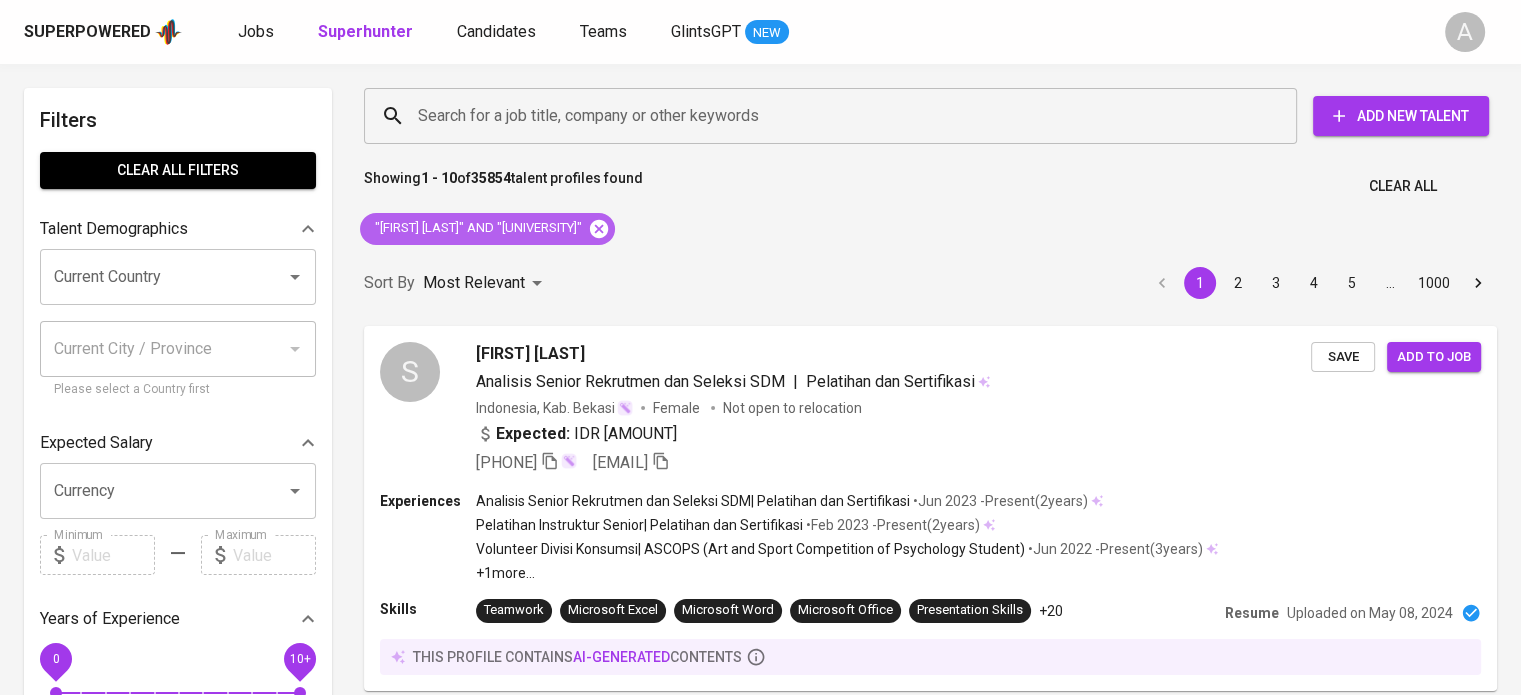click 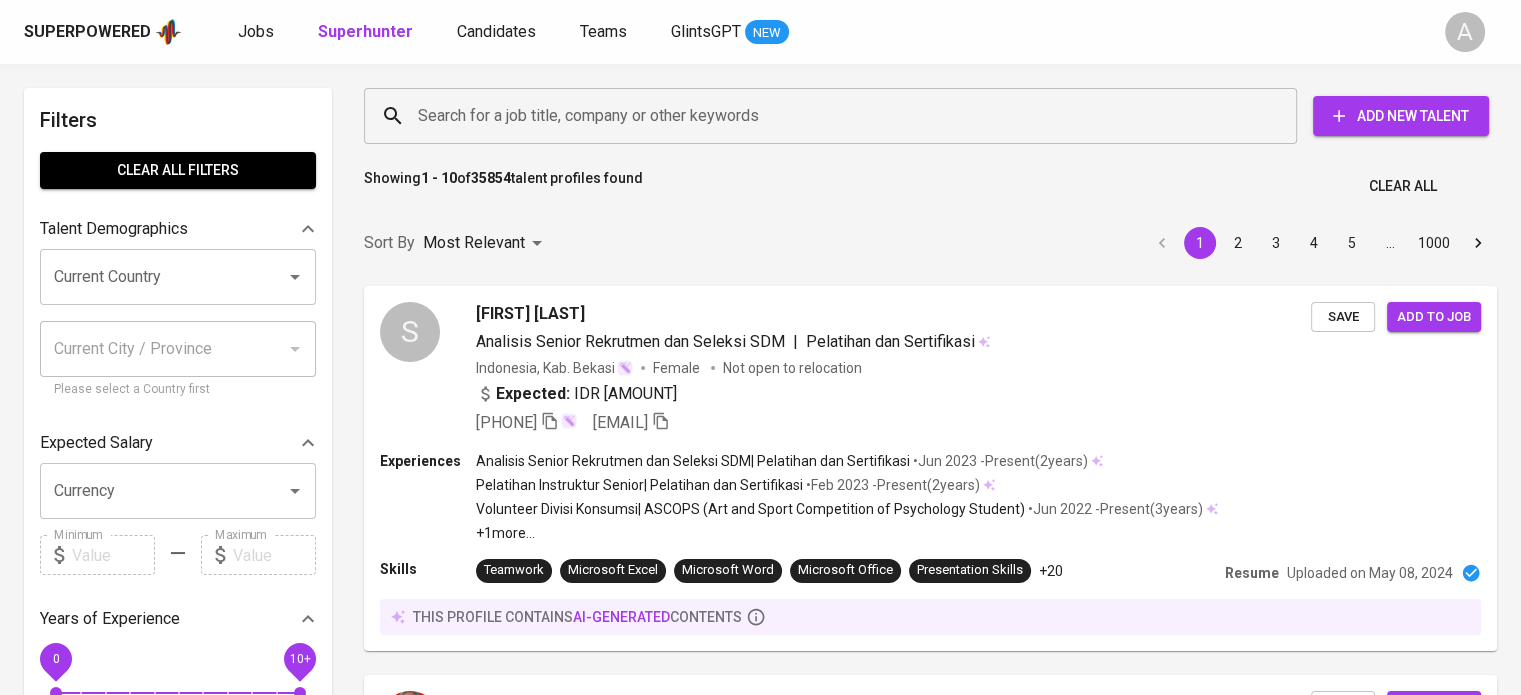 click on "Search for a job title, company or other keywords" at bounding box center [835, 116] 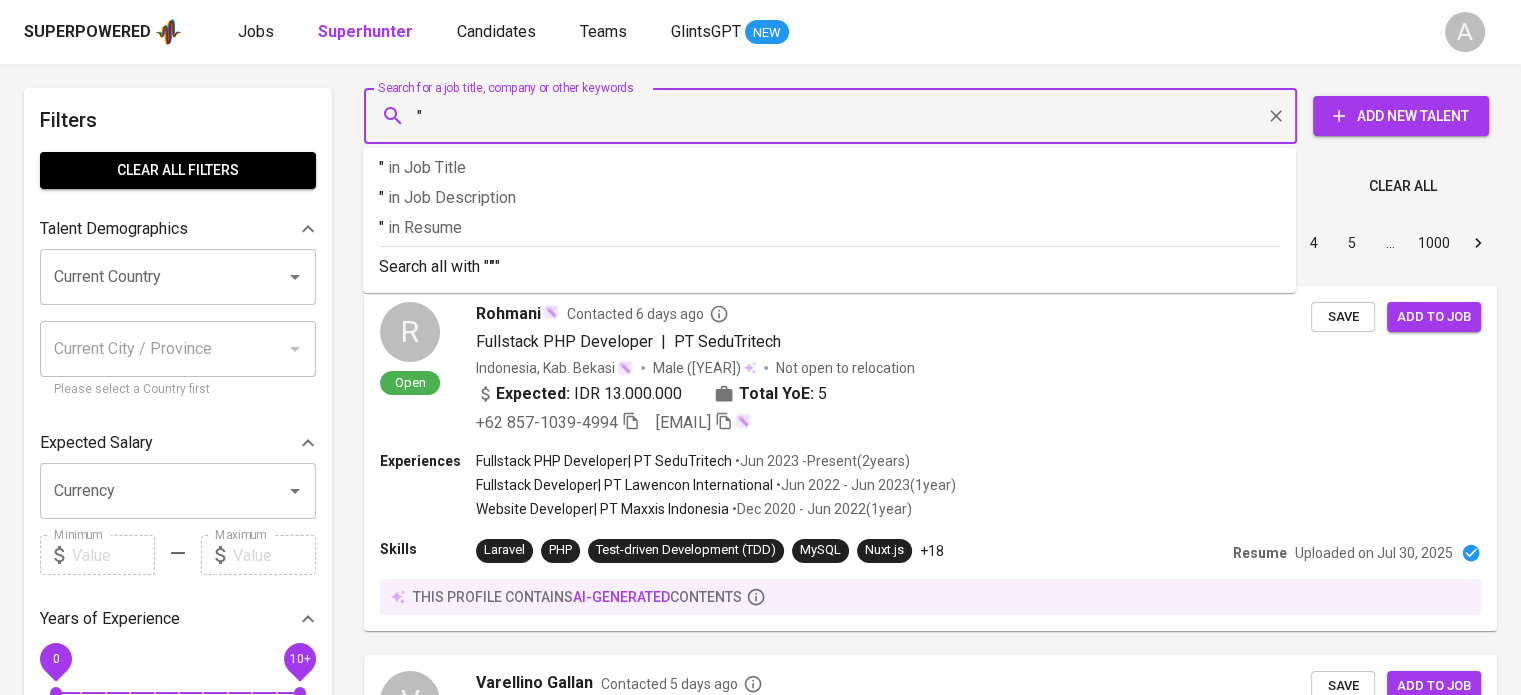 paste on "[NAME]@[EXAMPLE.COM]" 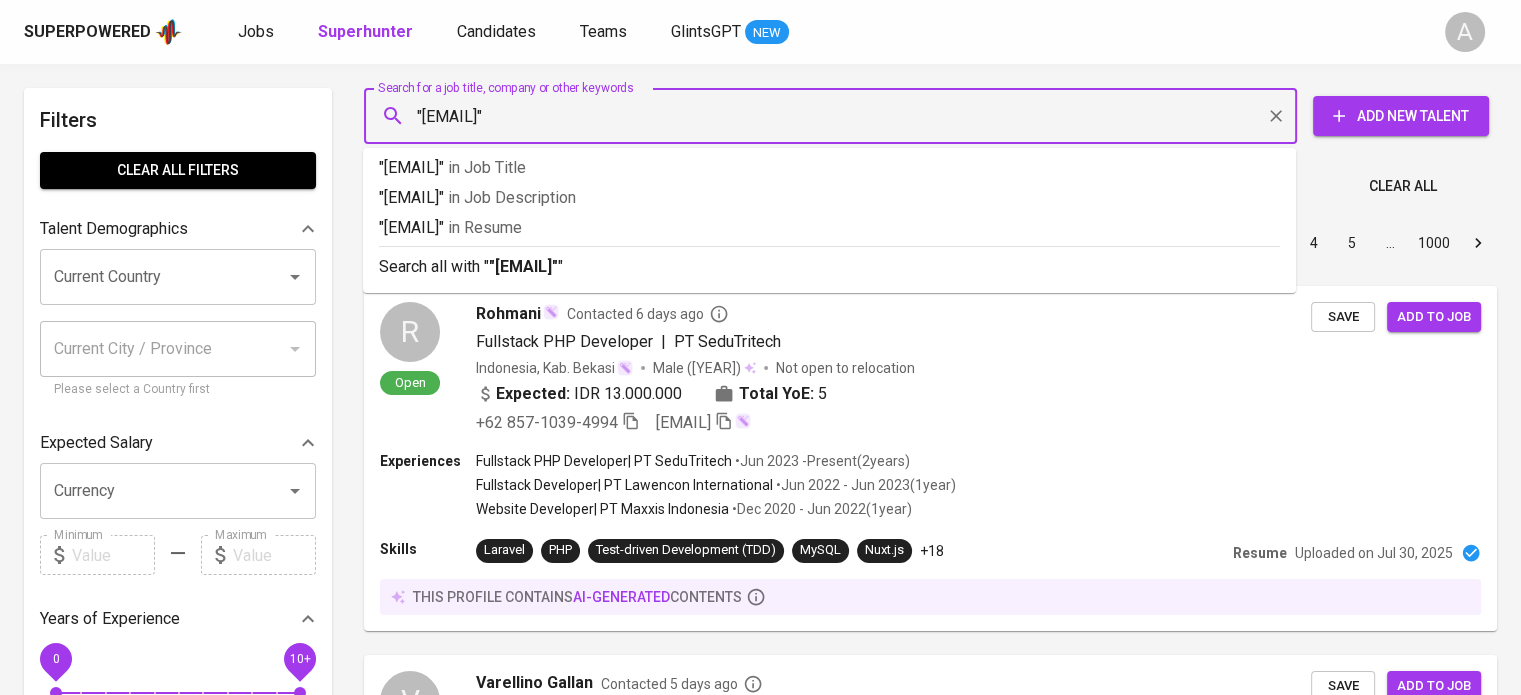 type on ""[EMAIL]"" 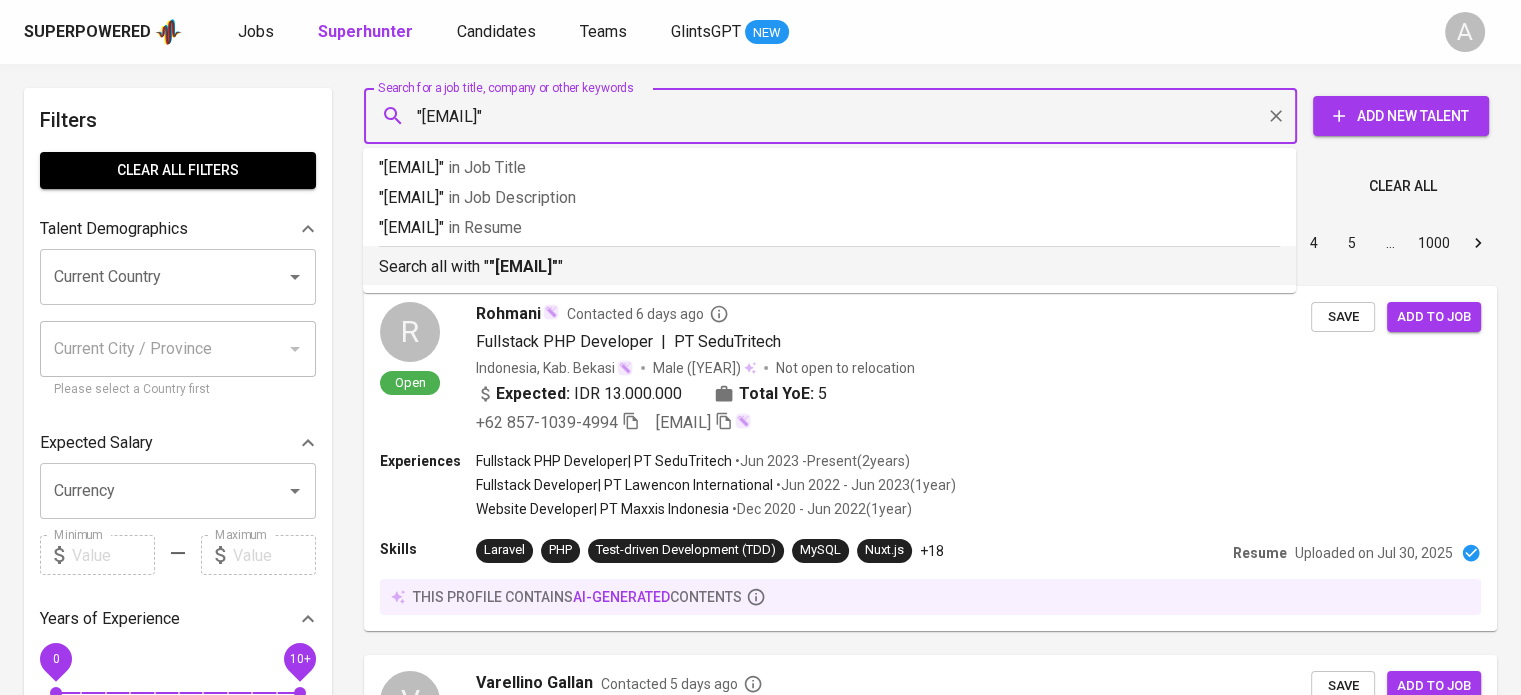 click on ""[EMAIL]"" at bounding box center (523, 266) 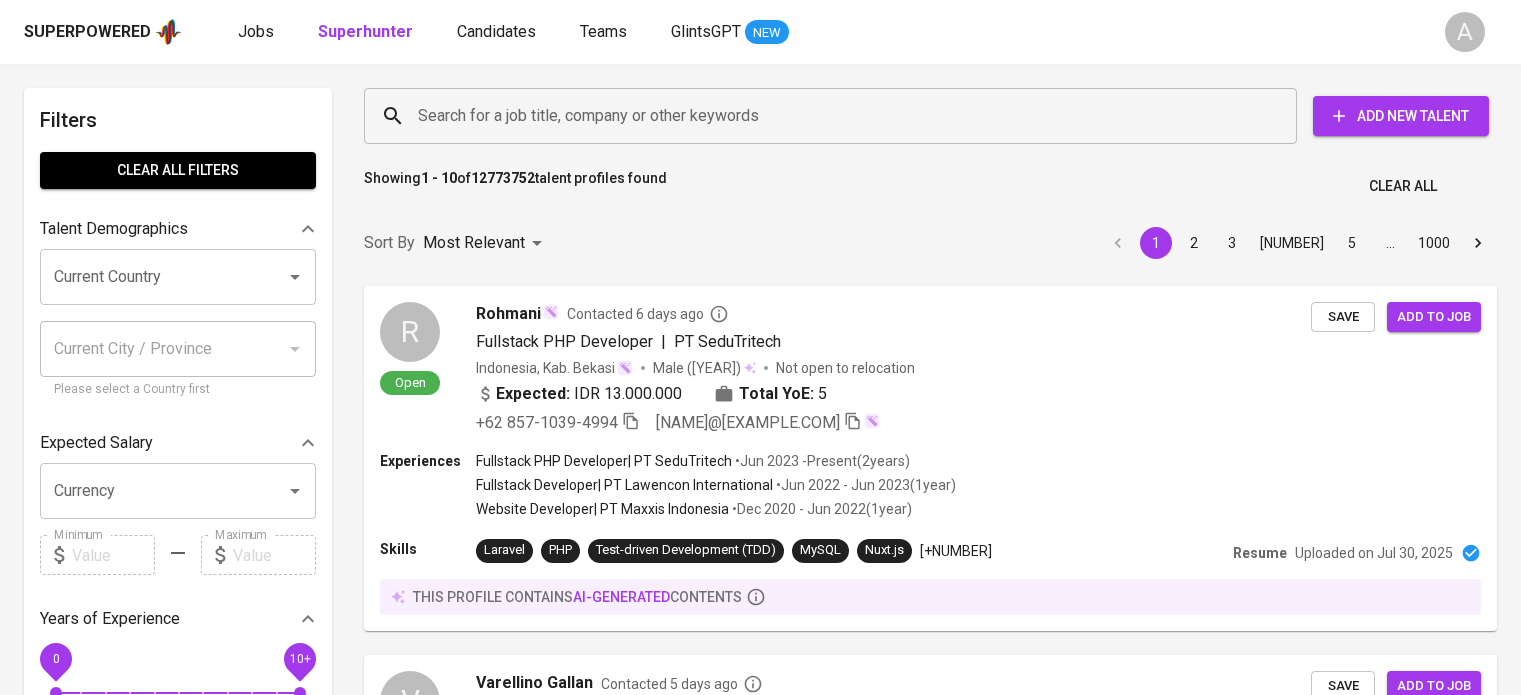 scroll, scrollTop: 0, scrollLeft: 0, axis: both 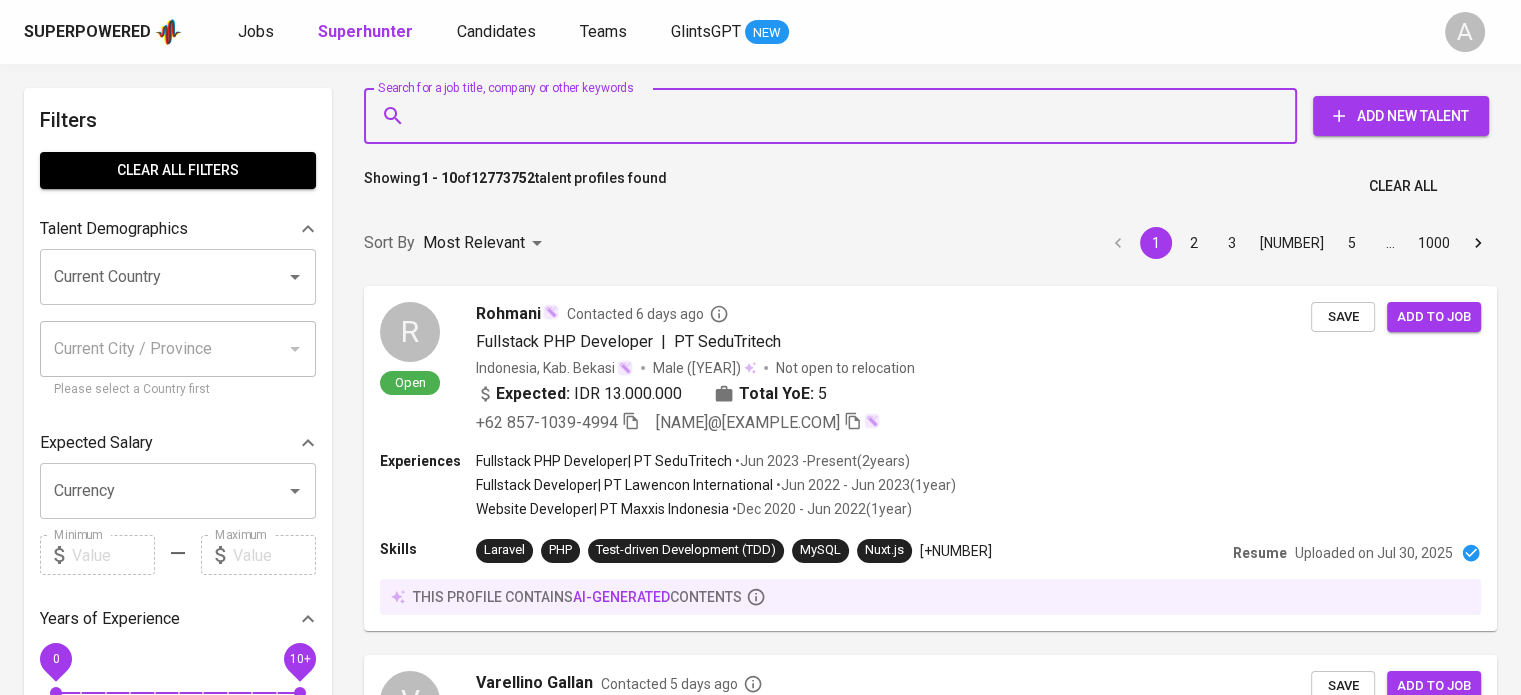 click on "Search for a job title, company or other keywords" at bounding box center [835, 116] 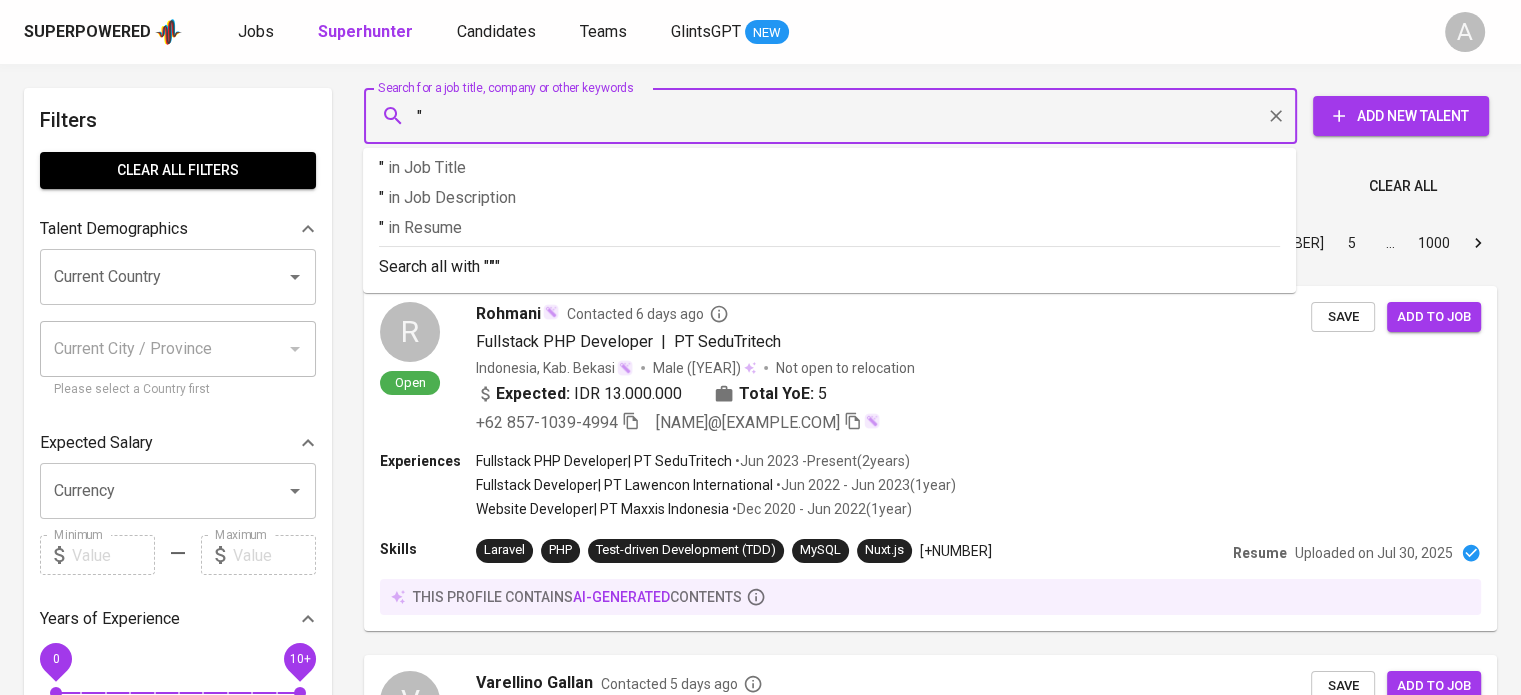 paste on "[NAME]@[EXAMPLE.COM]" 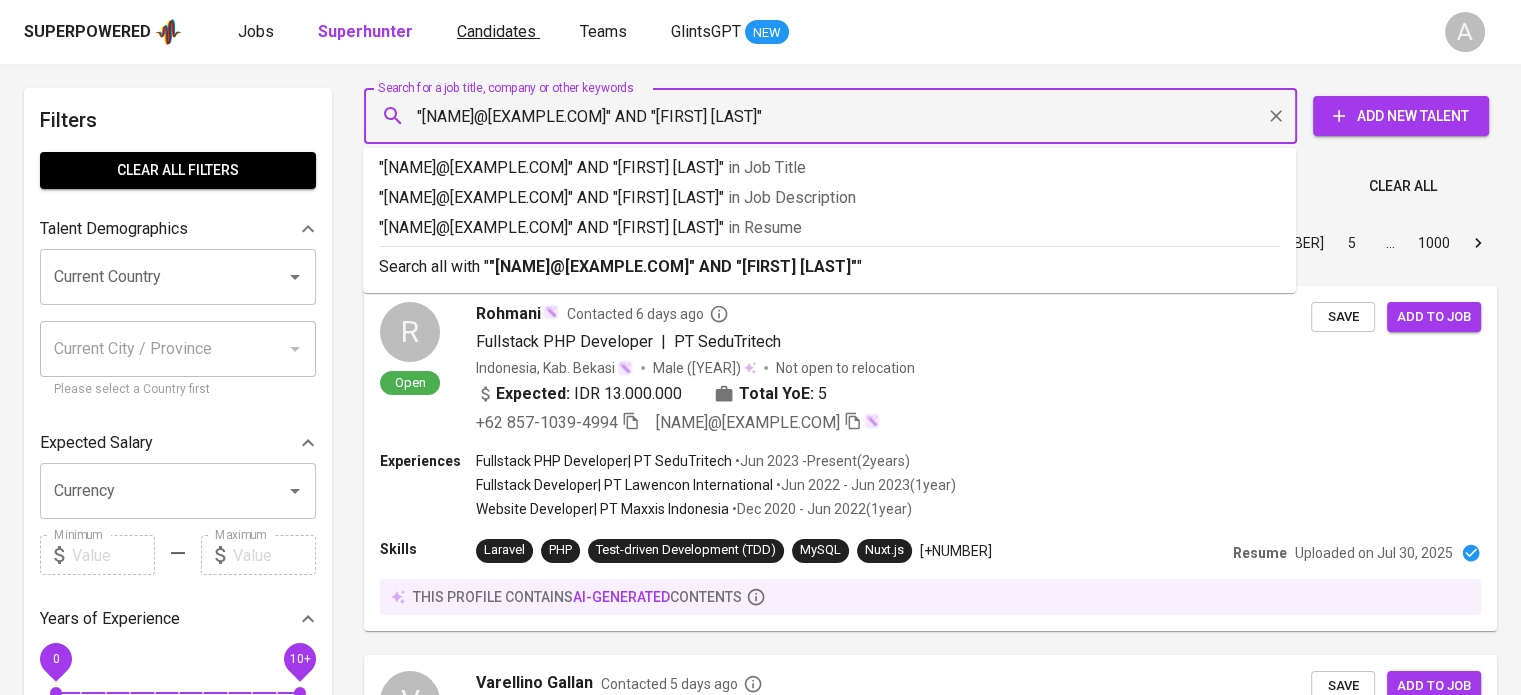 paste on "[FIRST] [LAST]" 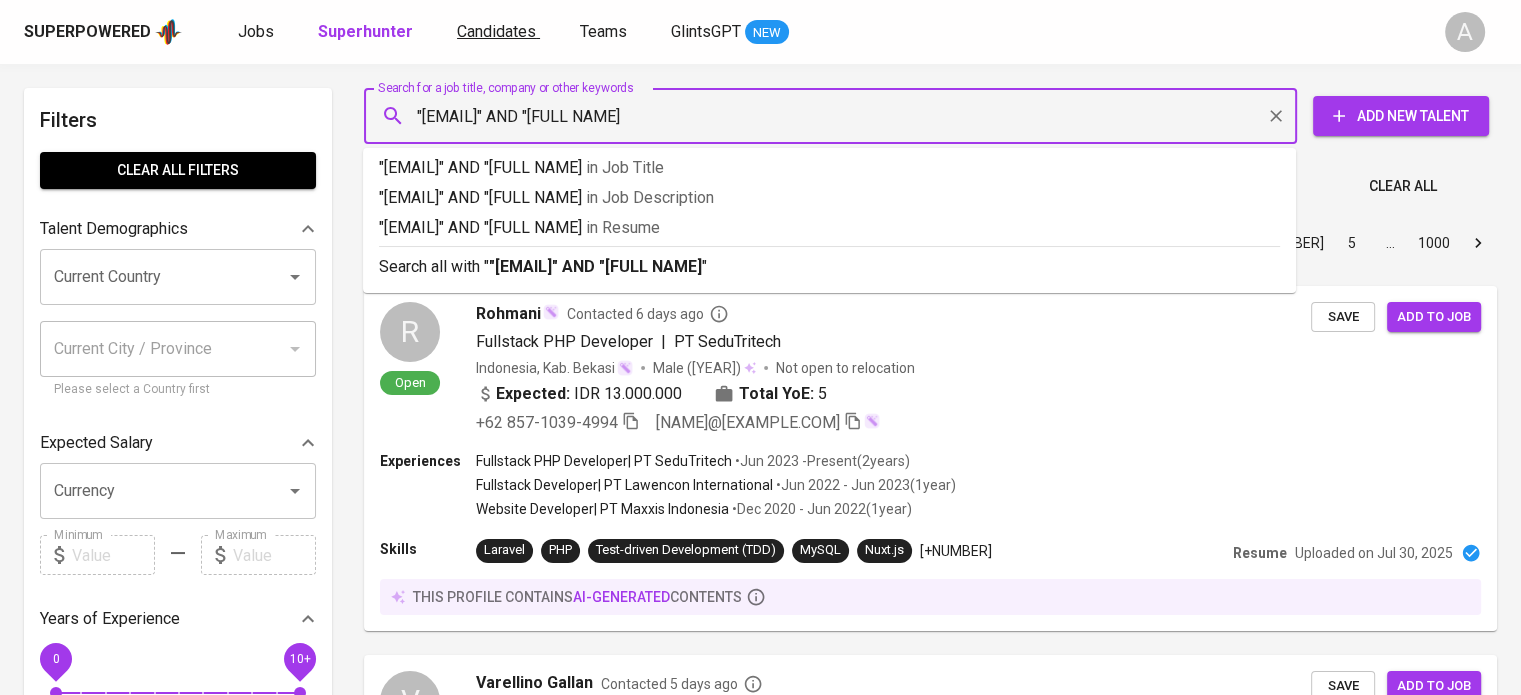 type on ""[NAME]@[EXAMPLE.COM]" AND "[FIRST] [LAST]" 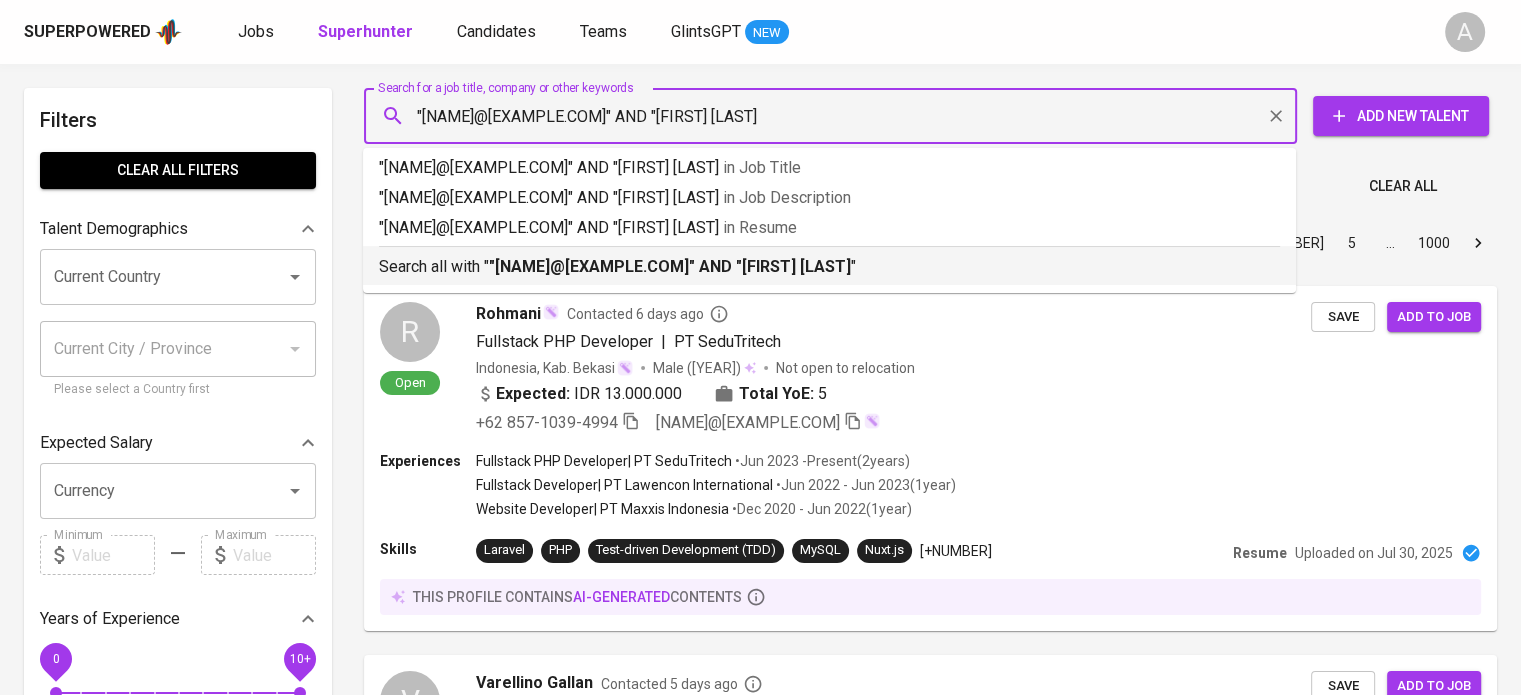 click on "Search all with " "[EMAIL]" AND "[FULL NAME]" "" at bounding box center (829, 267) 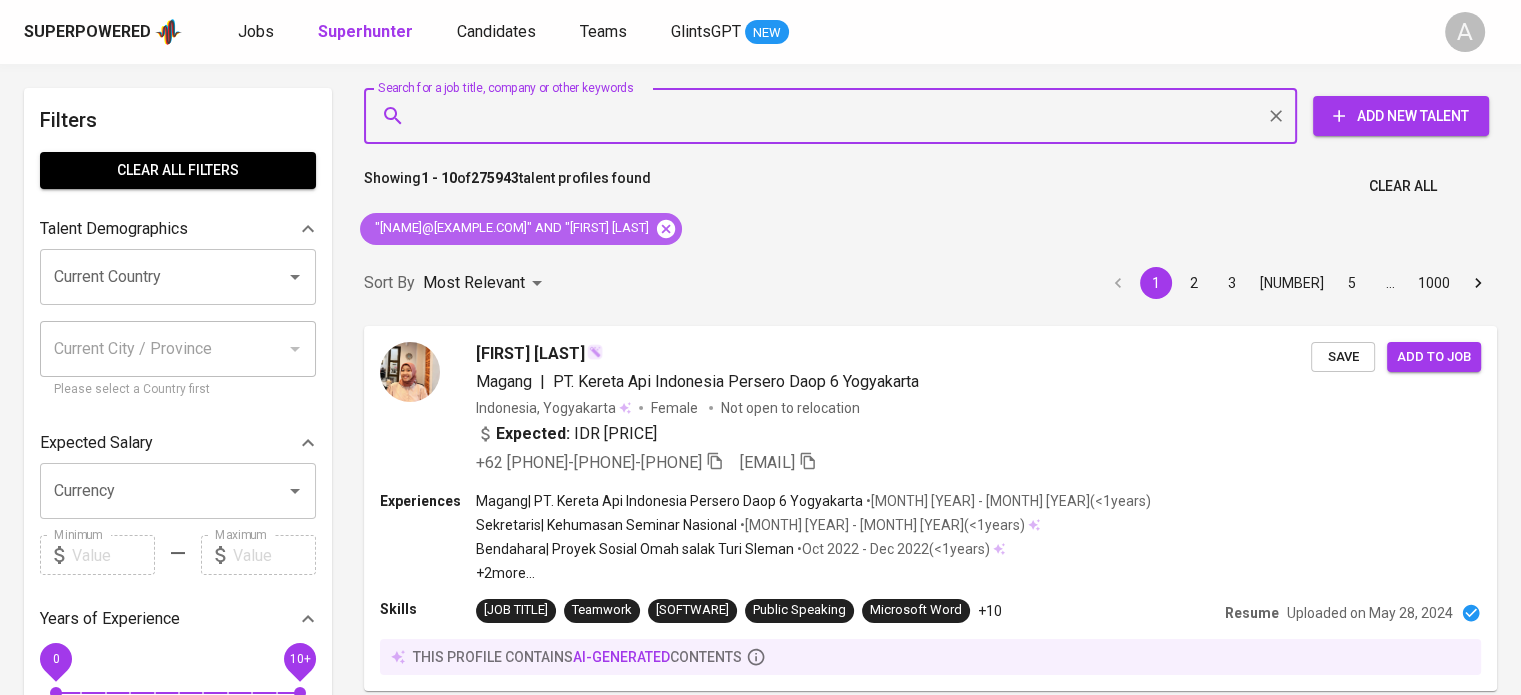 click 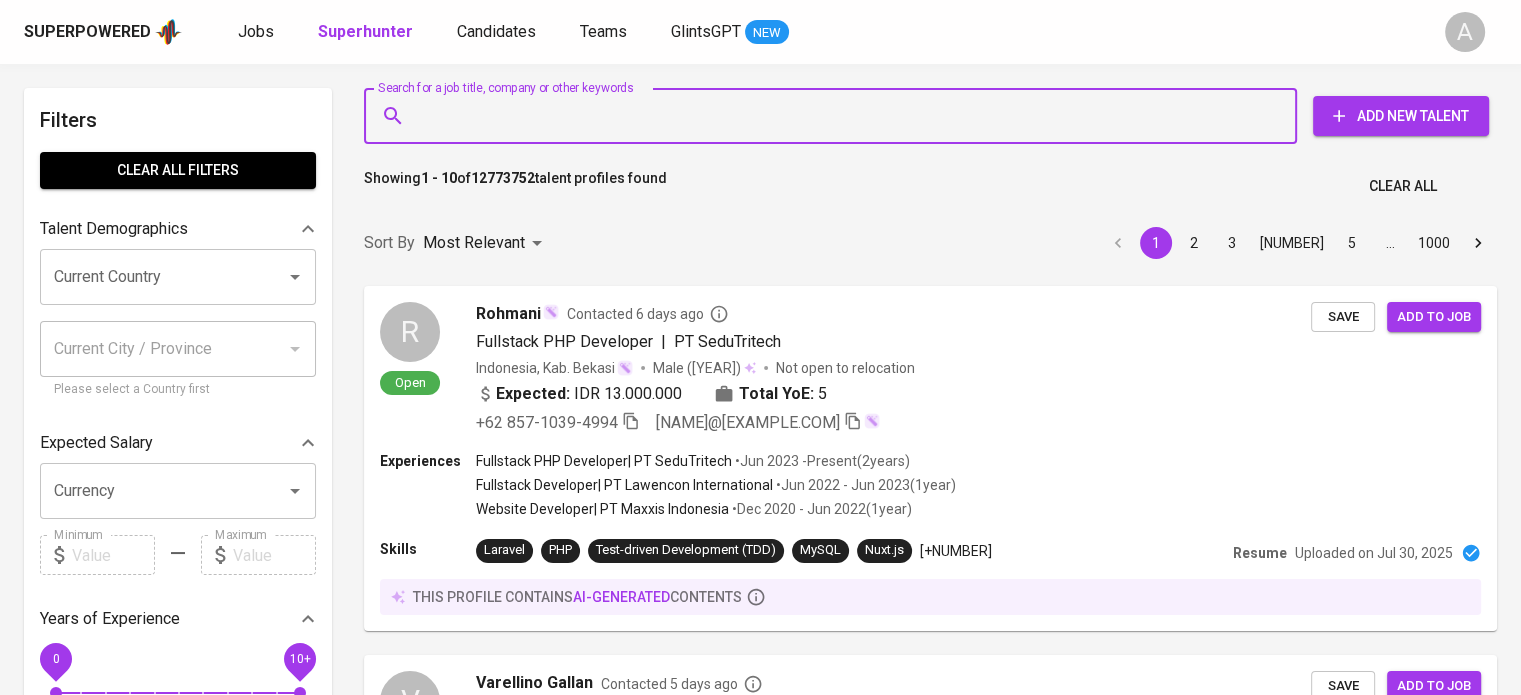 click on "Search for a job title, company or other keywords" at bounding box center (835, 116) 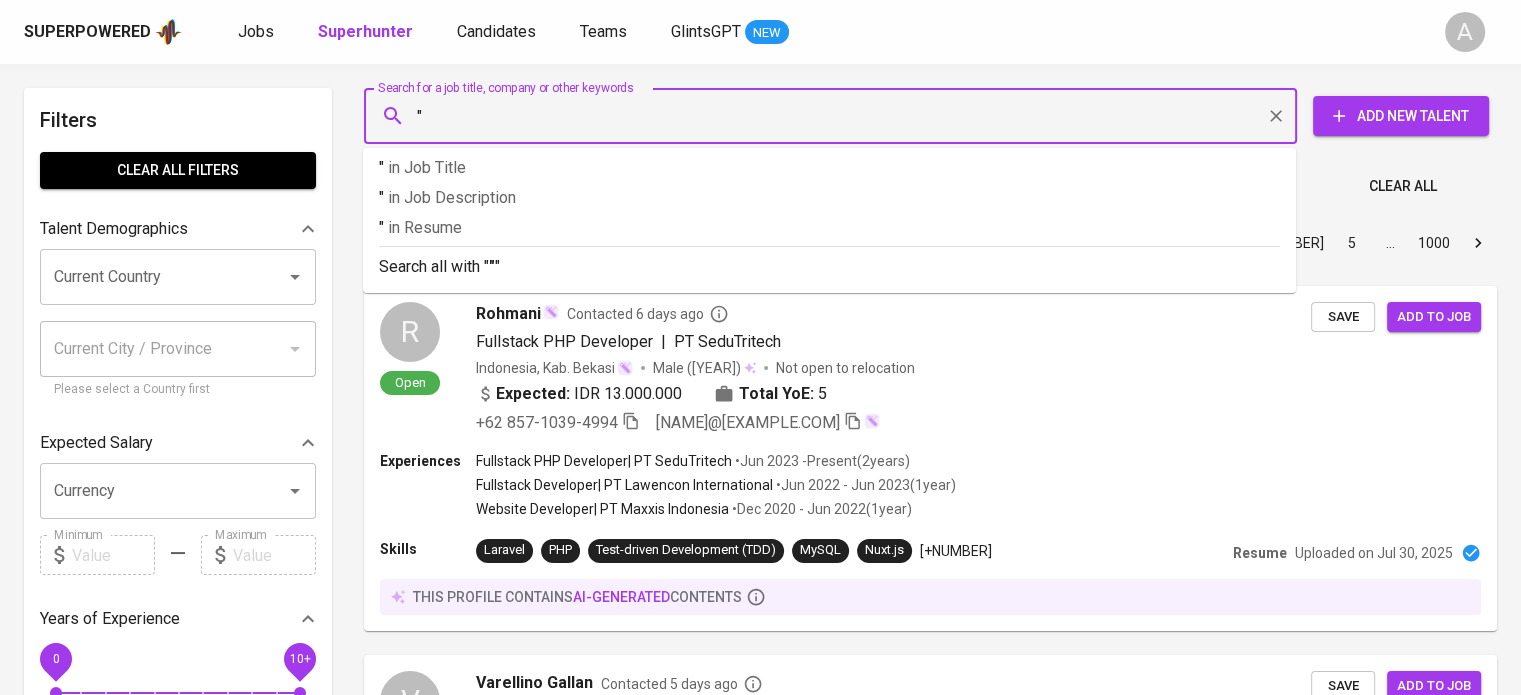 paste on "[NAME]@[EXAMPLE.COM]" 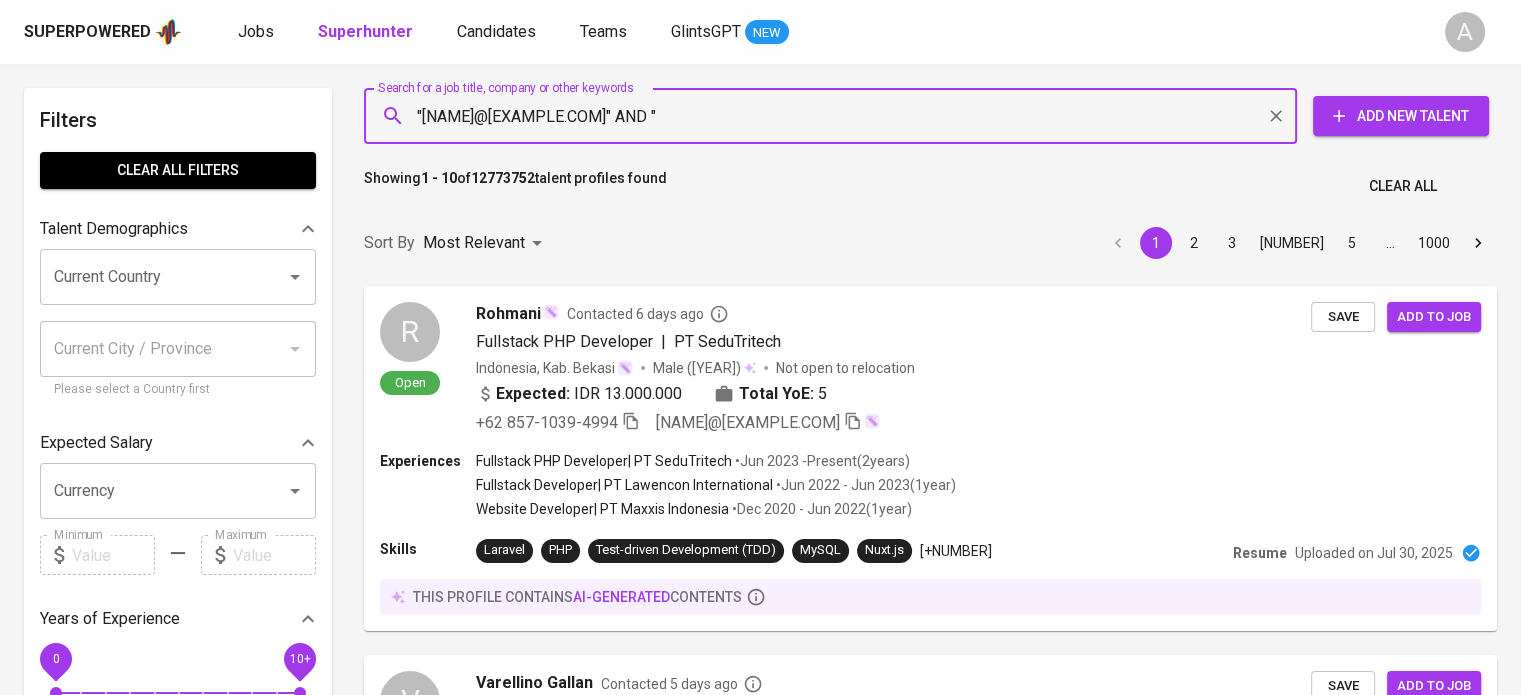 paste on "[FULL NAME]" 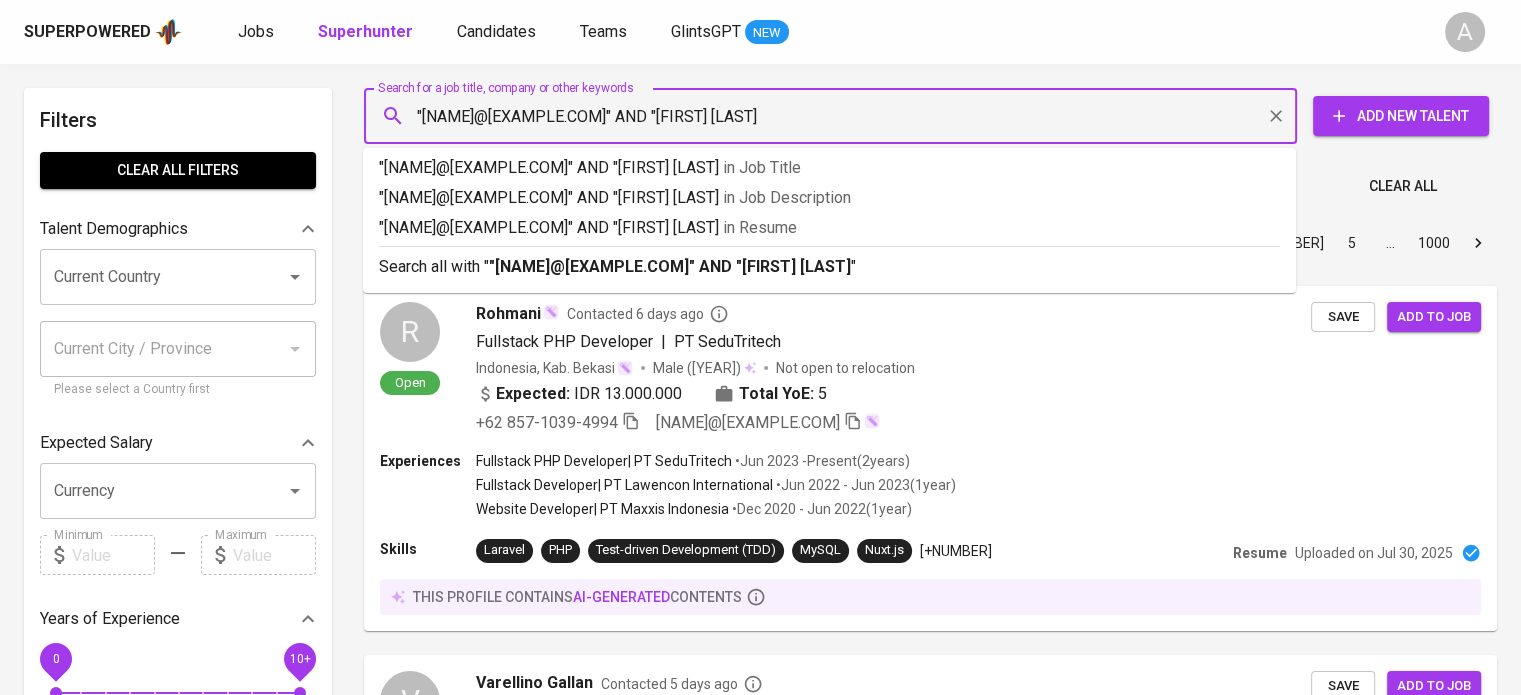 type on ""[EMAIL]" AND "[FULL NAME]"" 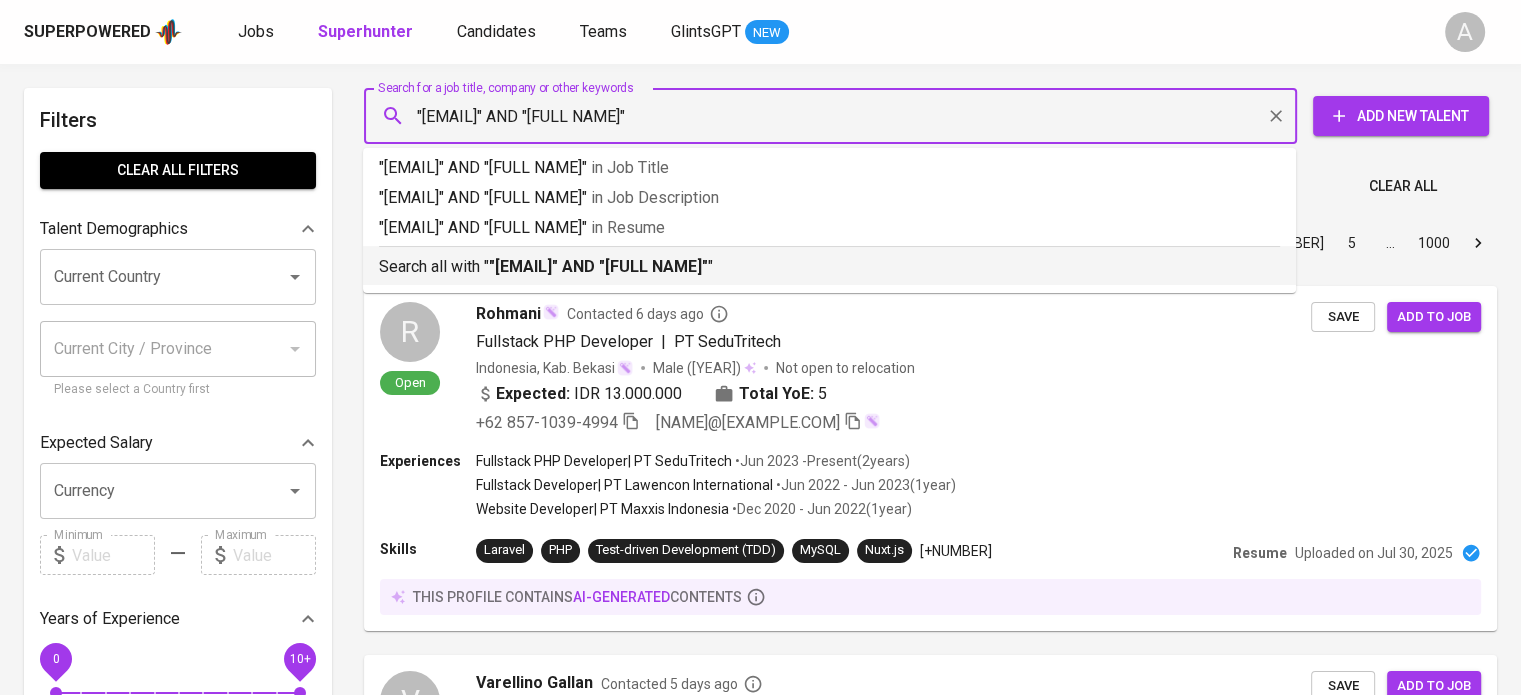 click on "Search all with "[NAME]@[EXAMPLE.COM]" AND "[FIRST] [LAST]"" at bounding box center [829, 267] 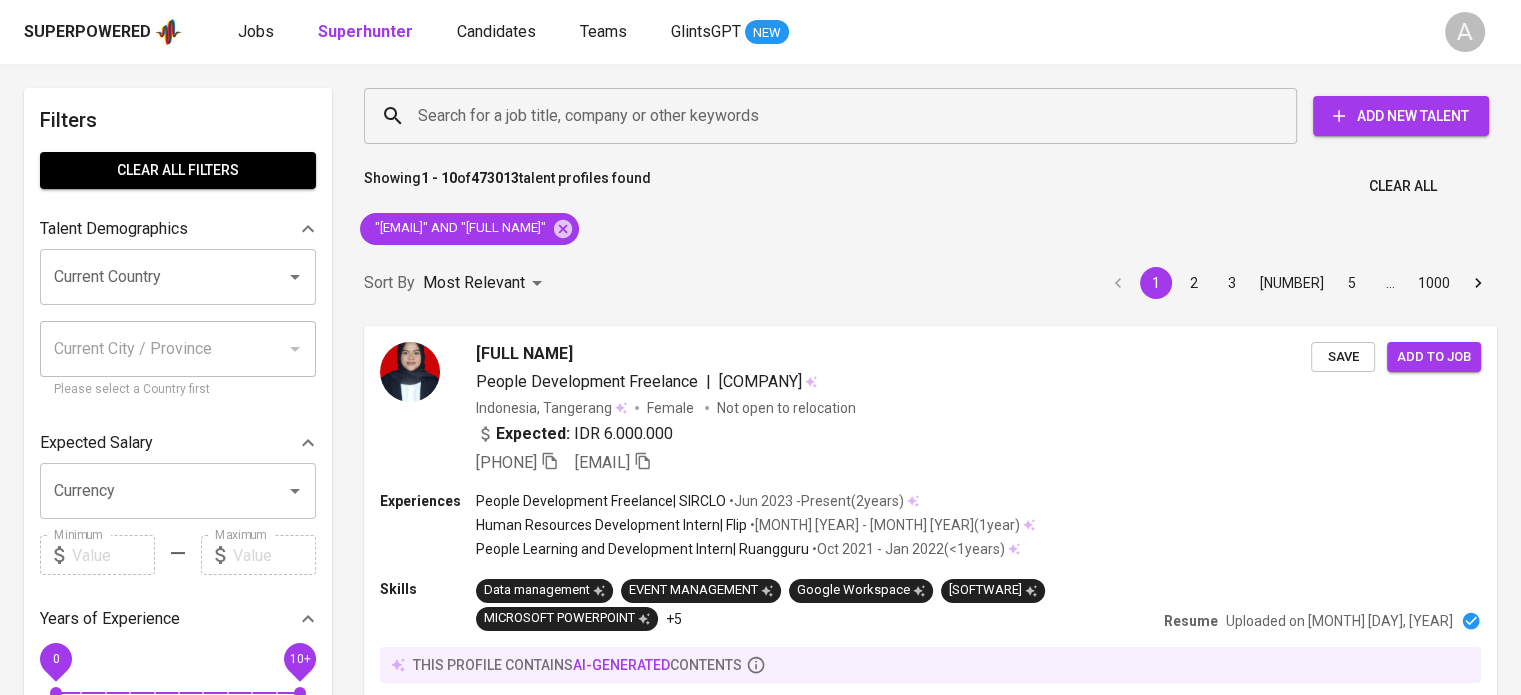click on "Showing  1 - 10  of  473013  talent profiles found Clear All" at bounding box center (930, 180) 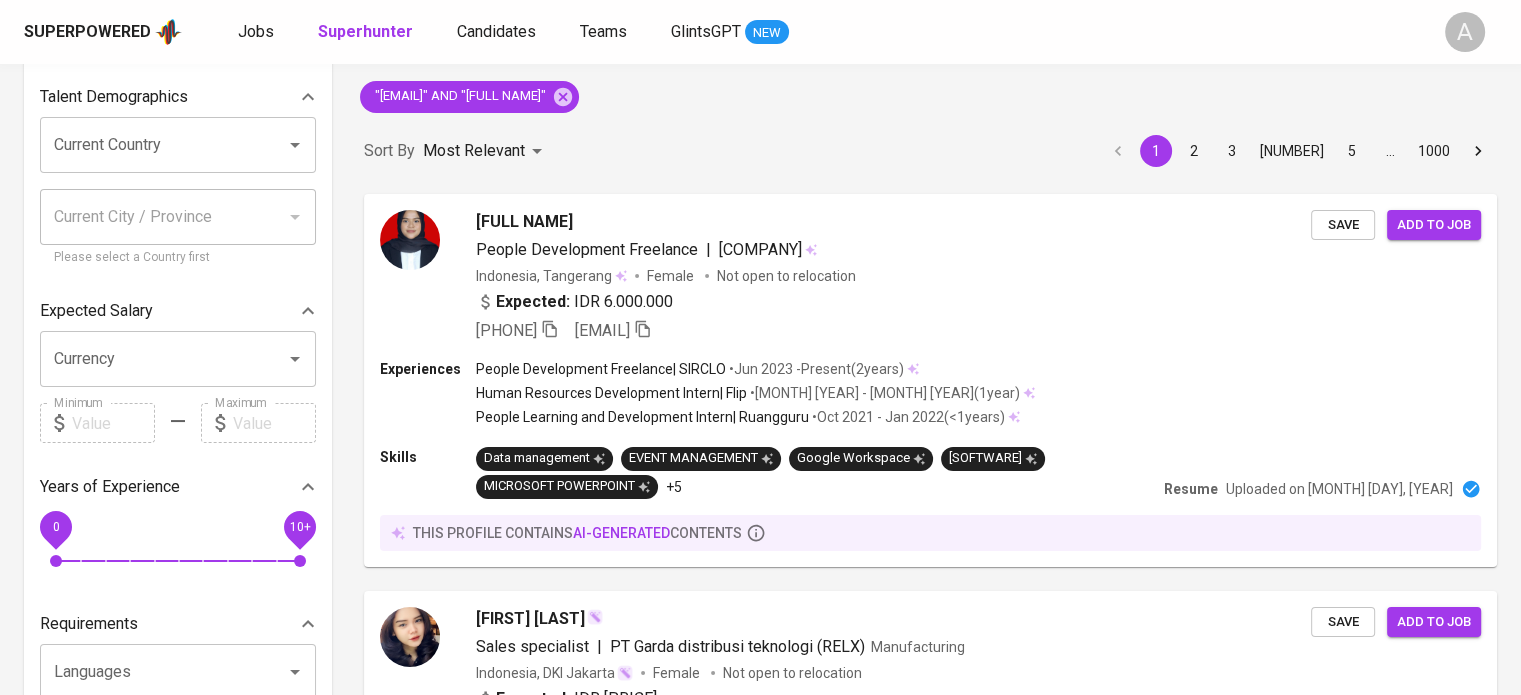scroll, scrollTop: 134, scrollLeft: 0, axis: vertical 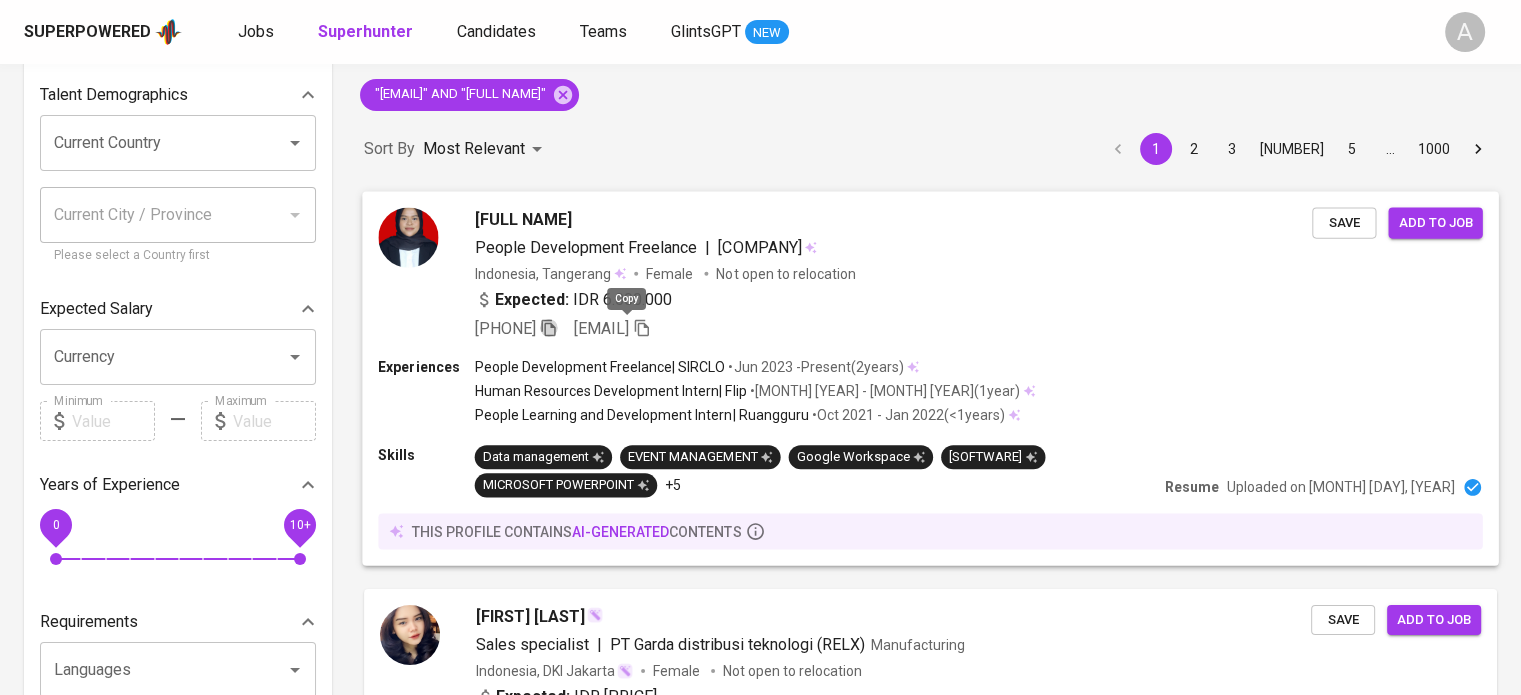 click 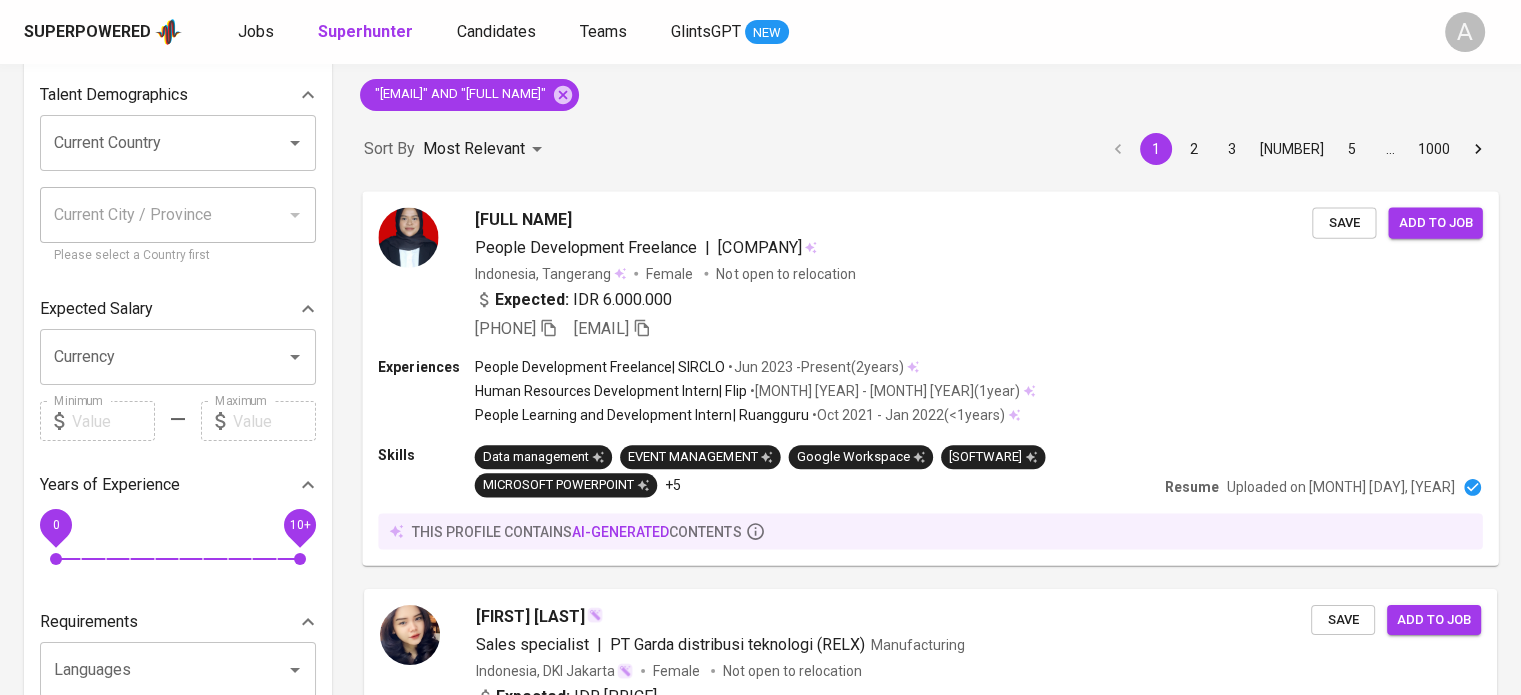 scroll, scrollTop: 0, scrollLeft: 0, axis: both 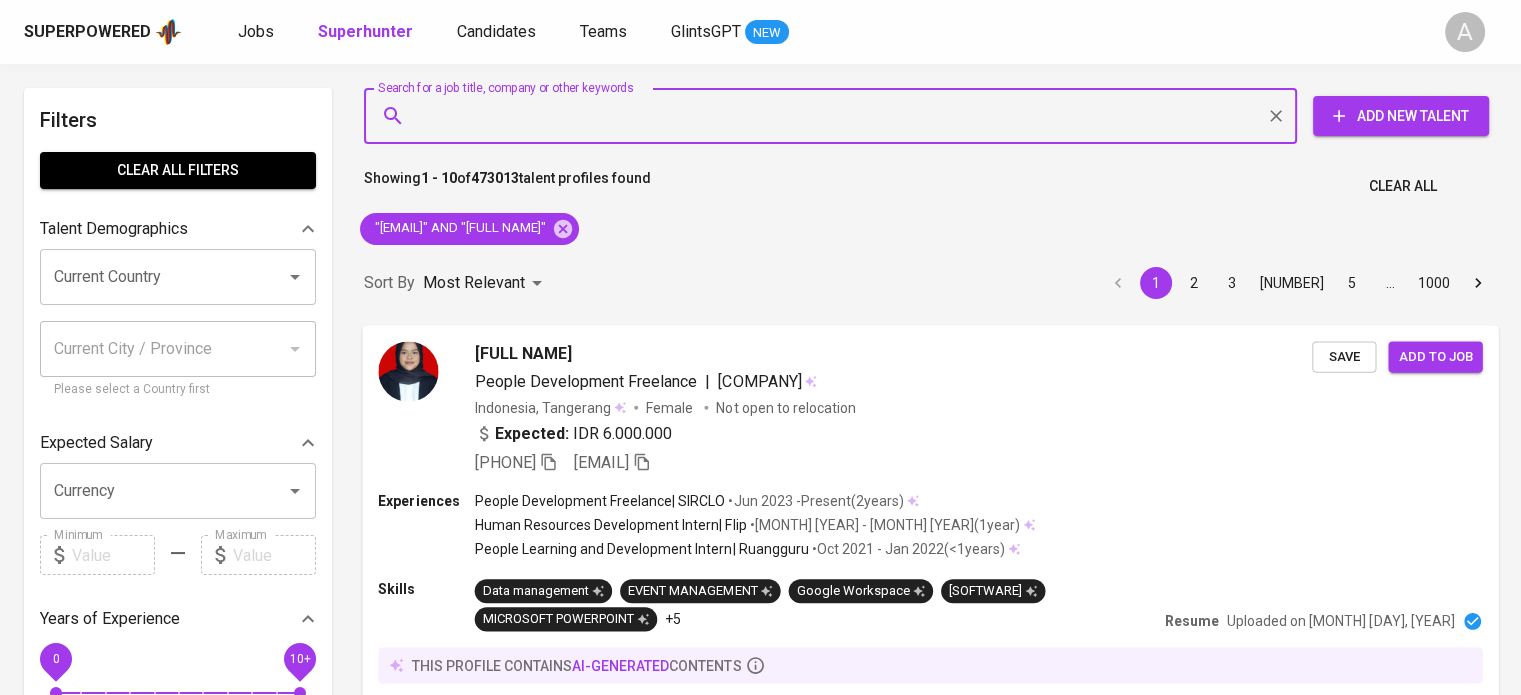 click on "Search for a job title, company or other keywords" at bounding box center (835, 116) 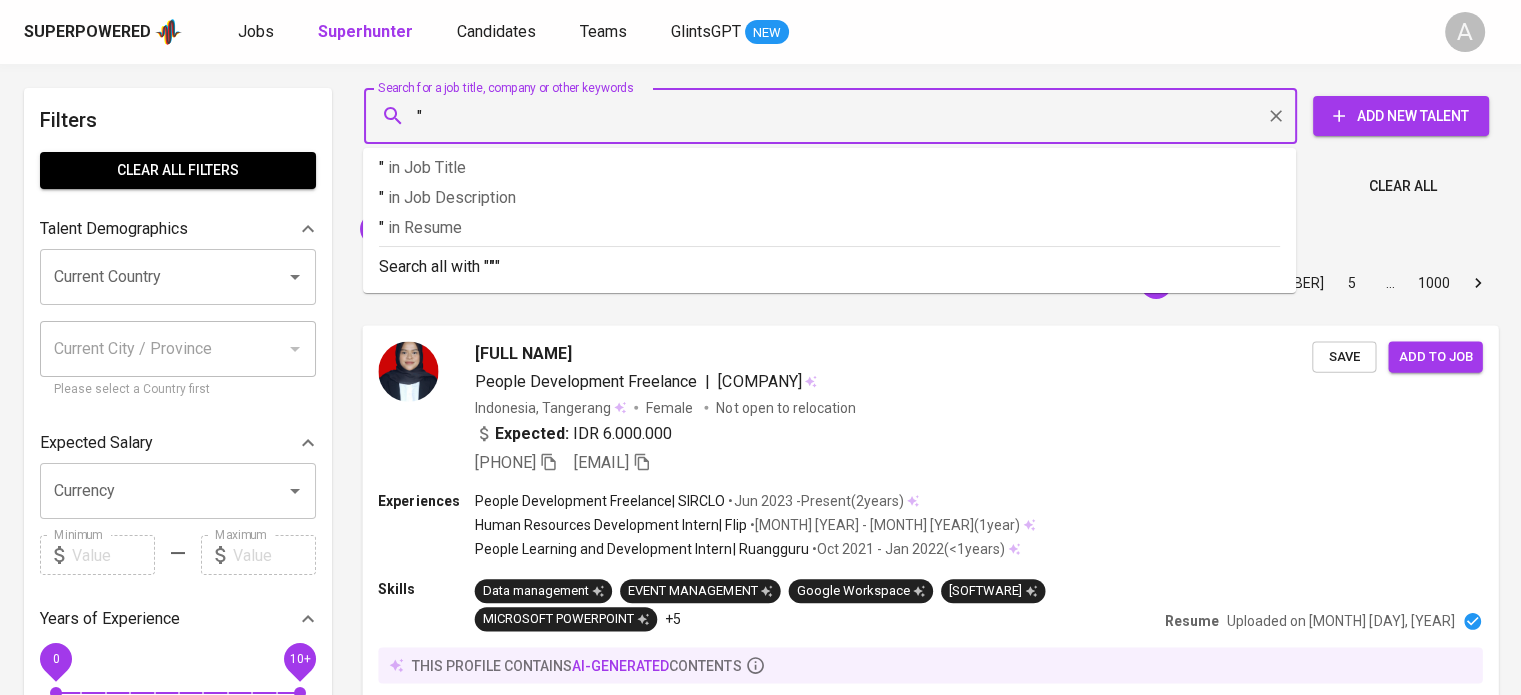 paste on "[NAME]@[EXAMPLE.COM]" 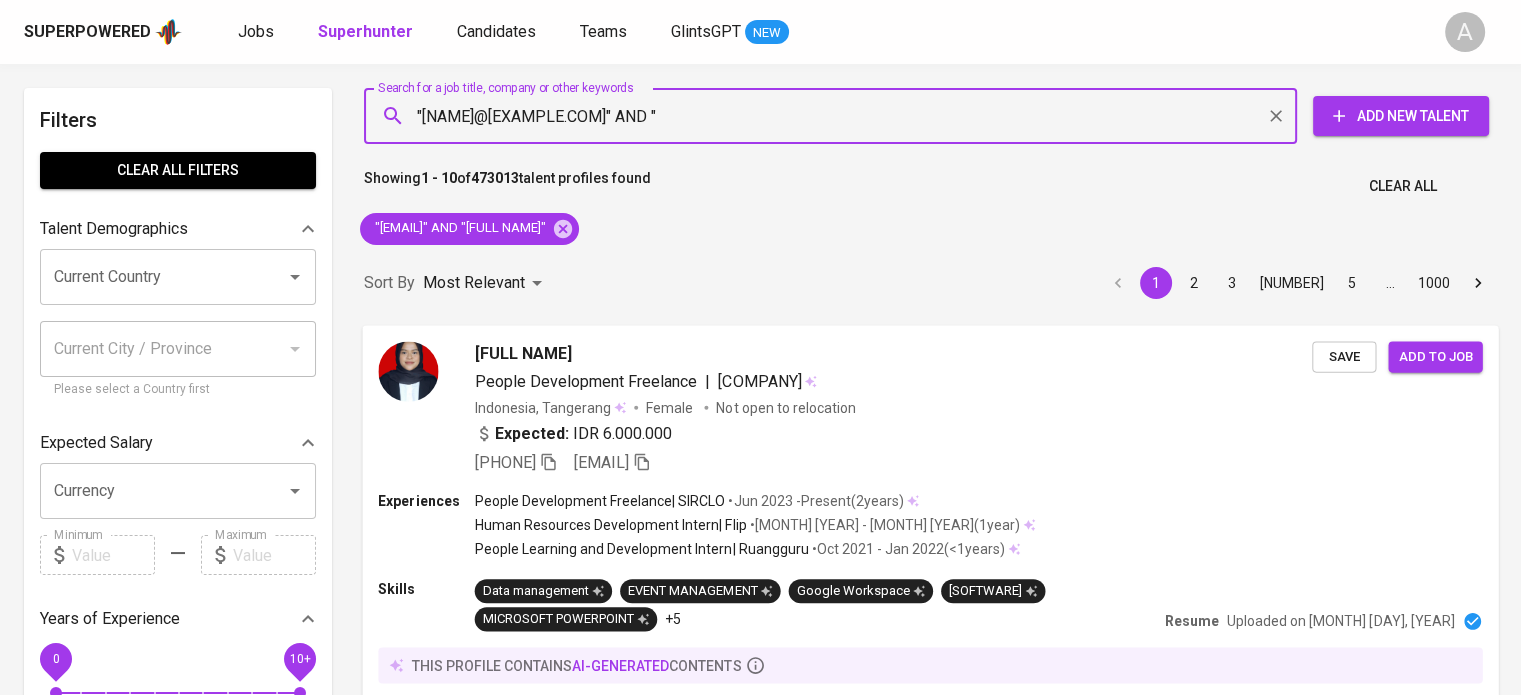 paste on "[LAST] [FIRST]" 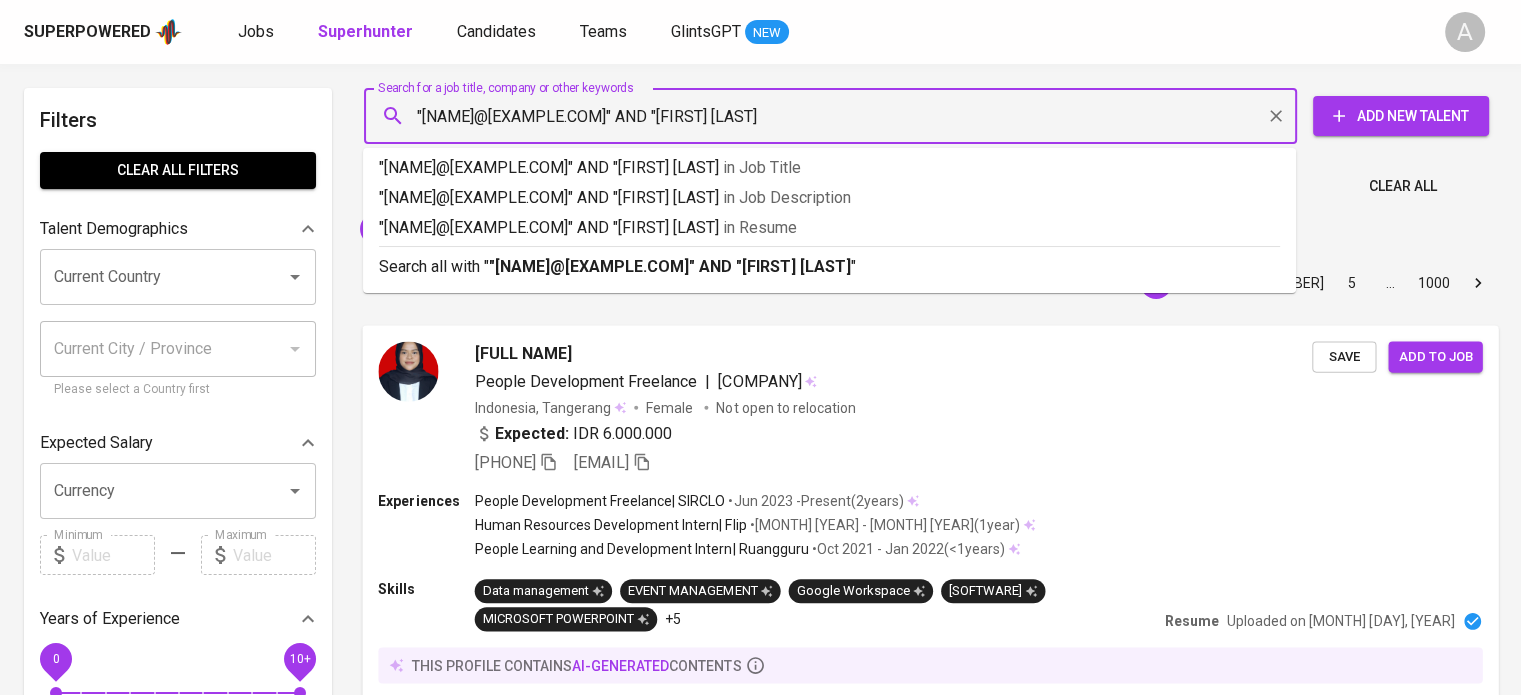 type on ""[NAME]@[EXAMPLE.COM]" AND "[FIRST] [LAST]"" 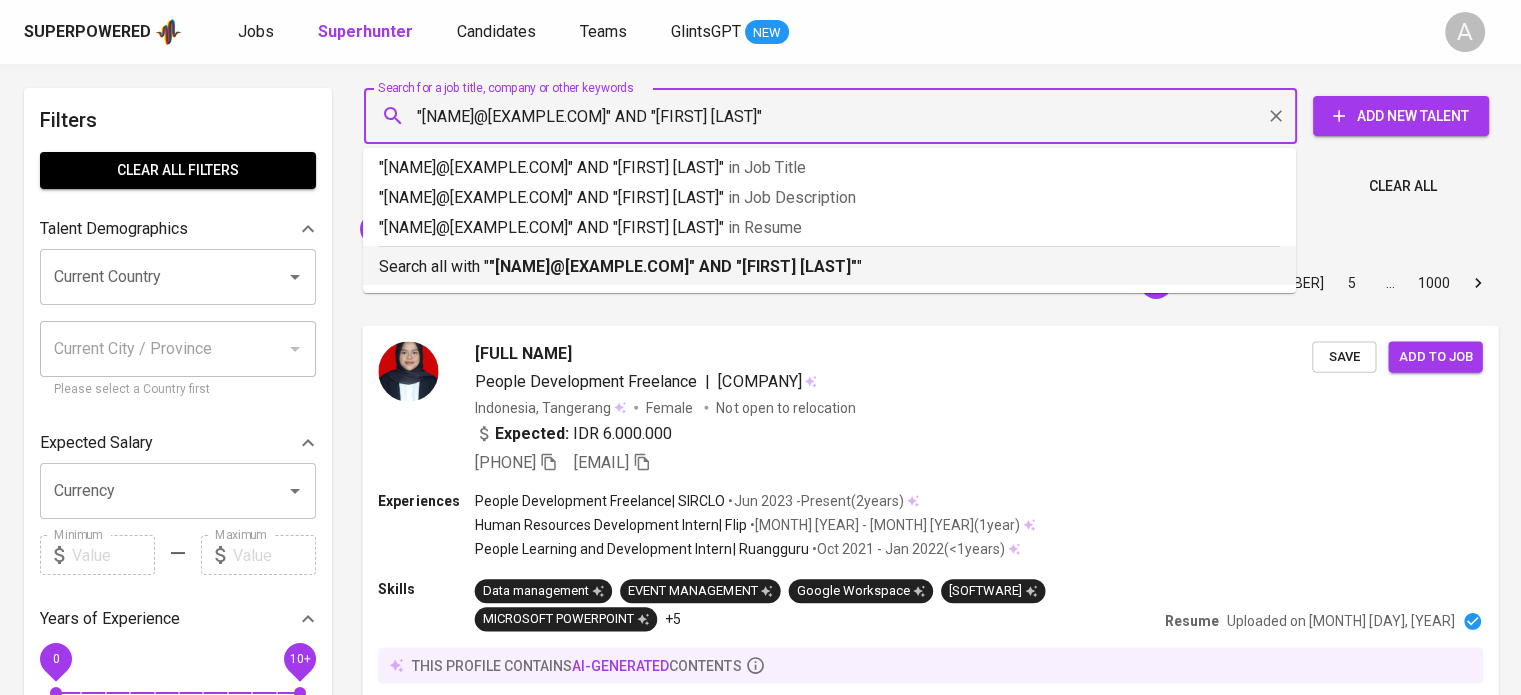 click on "Search all with " "[EMAIL]" AND "[FULL NAME]" "" at bounding box center [829, 267] 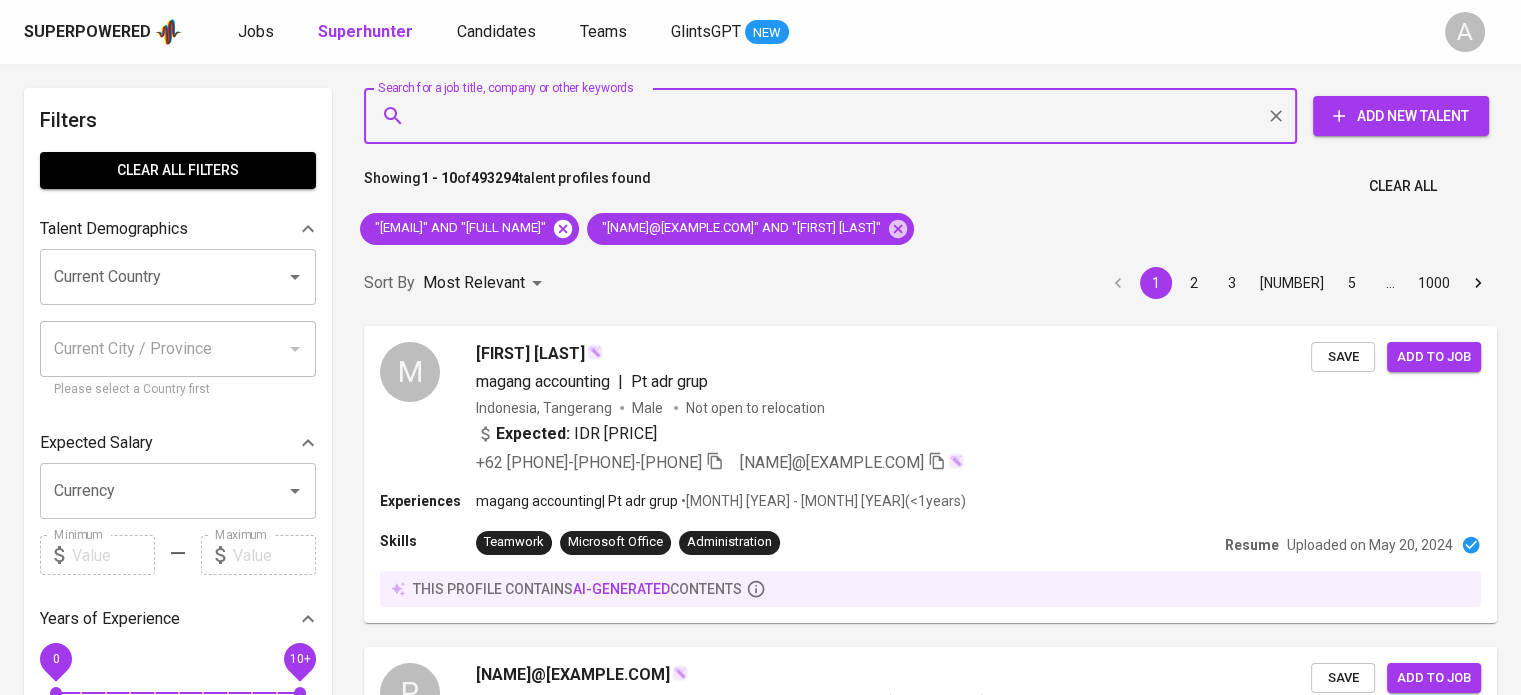 type 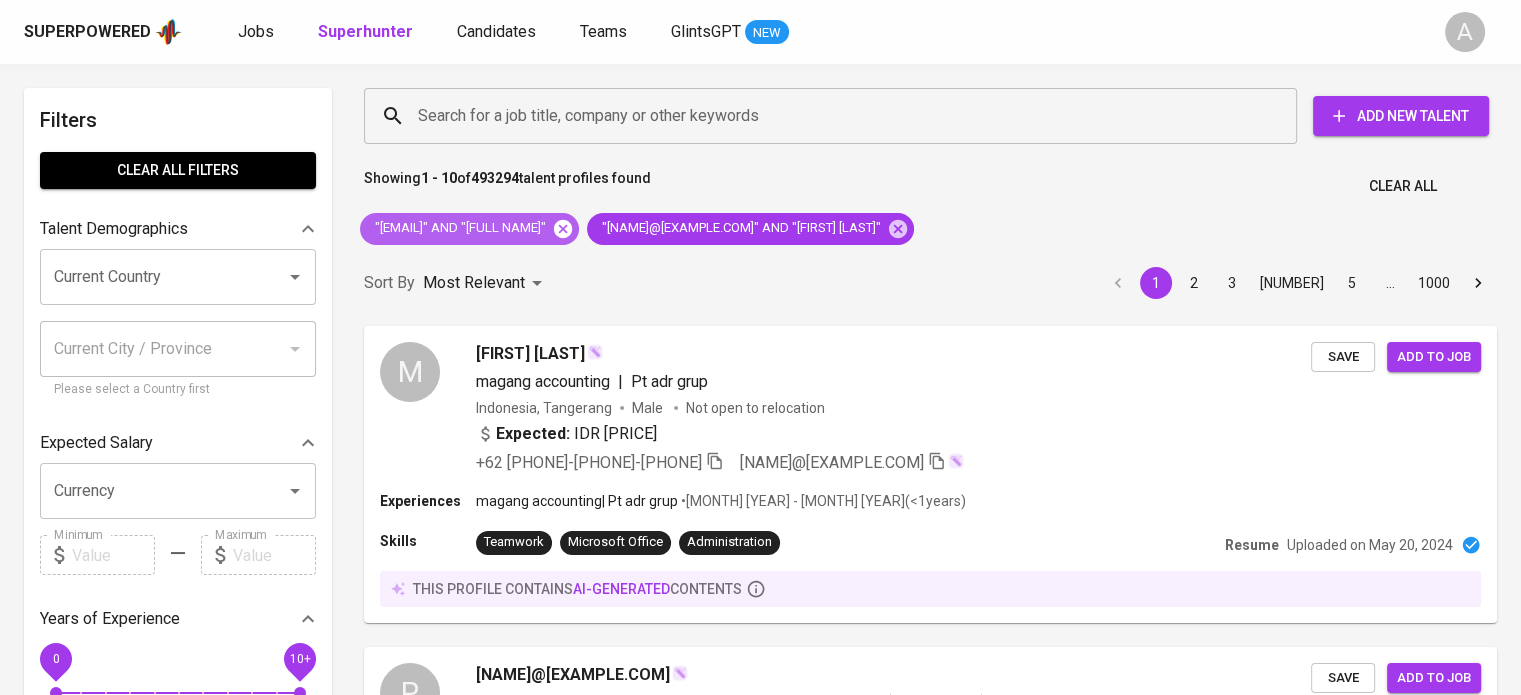 click 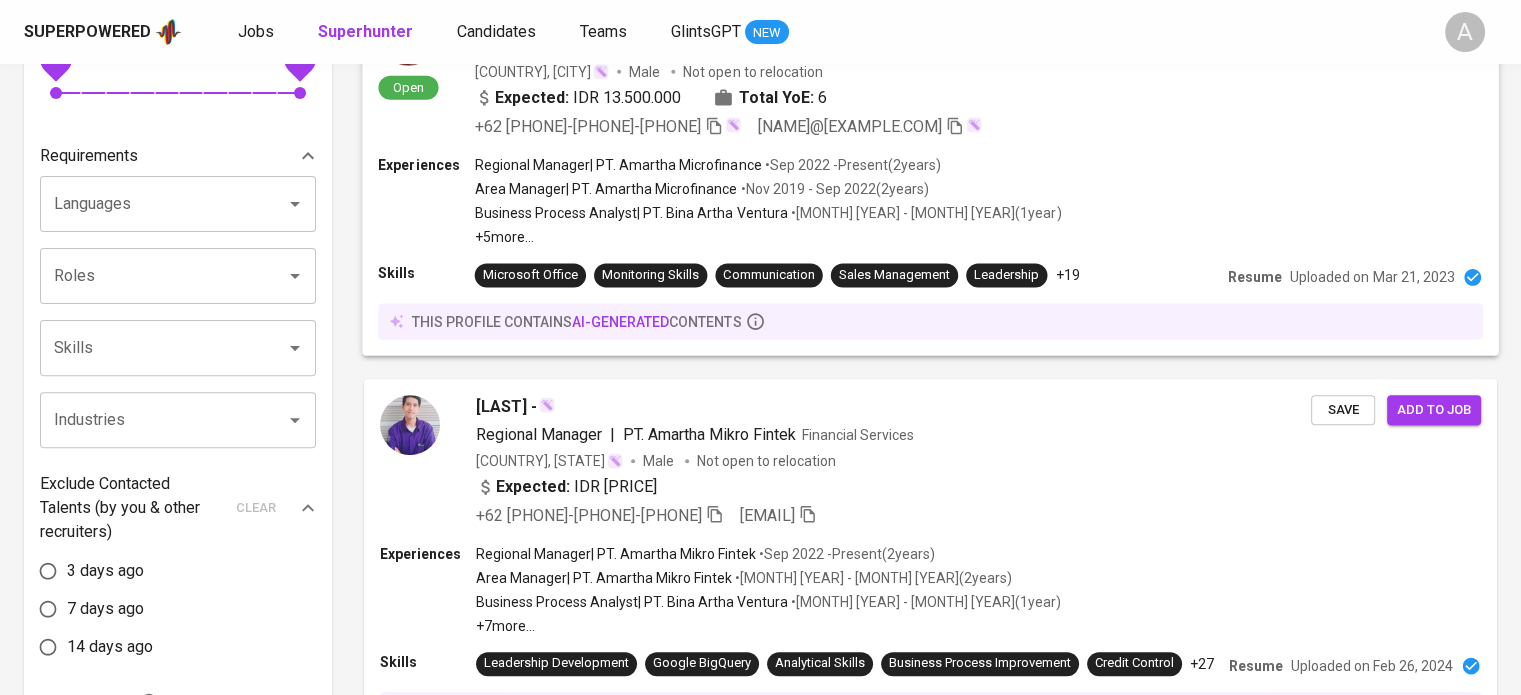 scroll, scrollTop: 0, scrollLeft: 0, axis: both 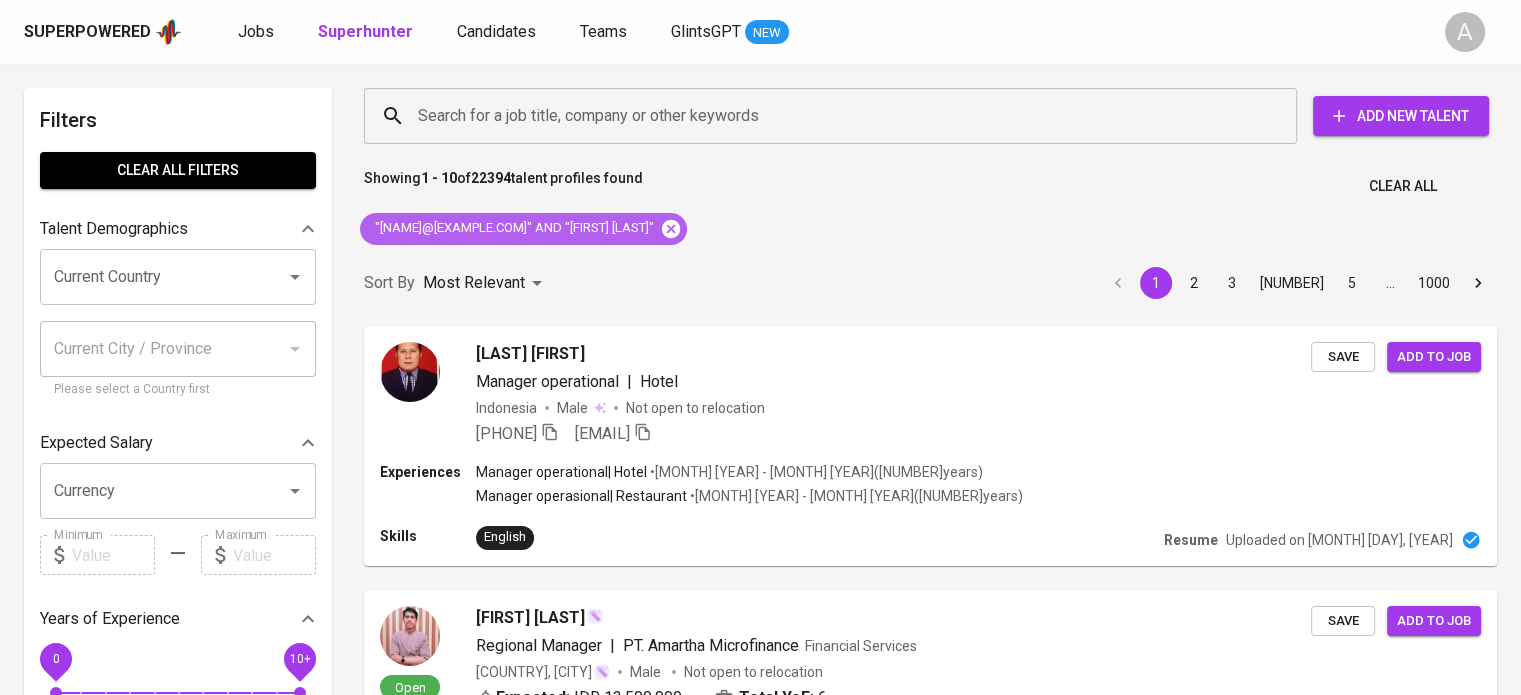 click 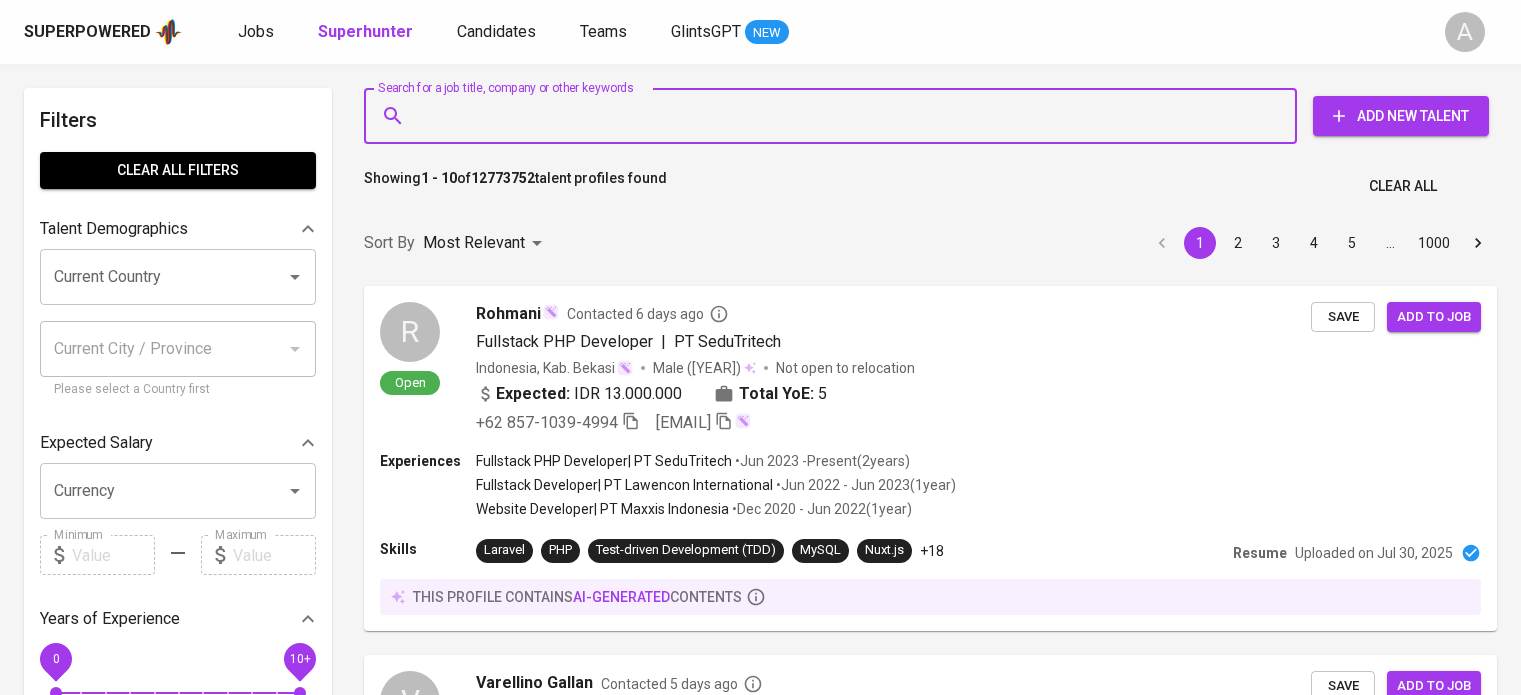 scroll, scrollTop: 0, scrollLeft: 0, axis: both 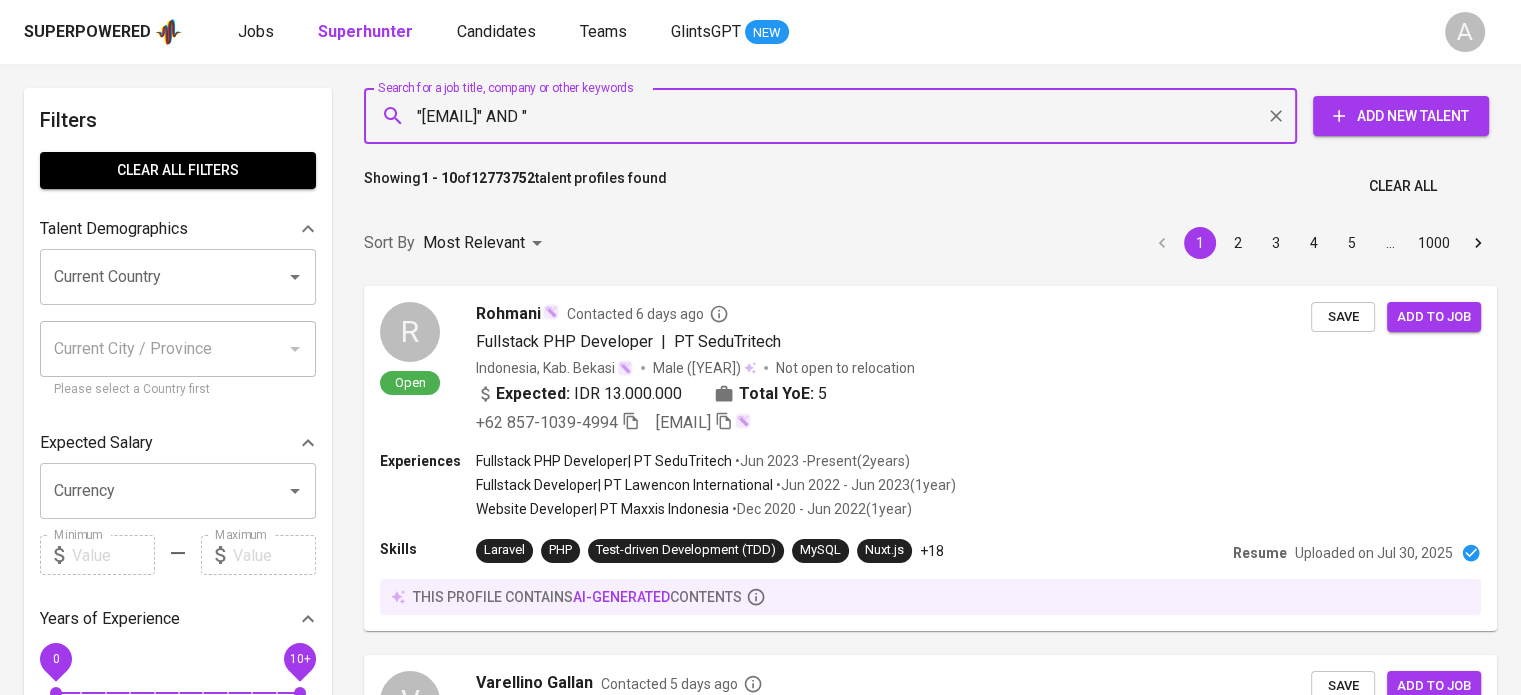 paste on "Nayla Fakhira" 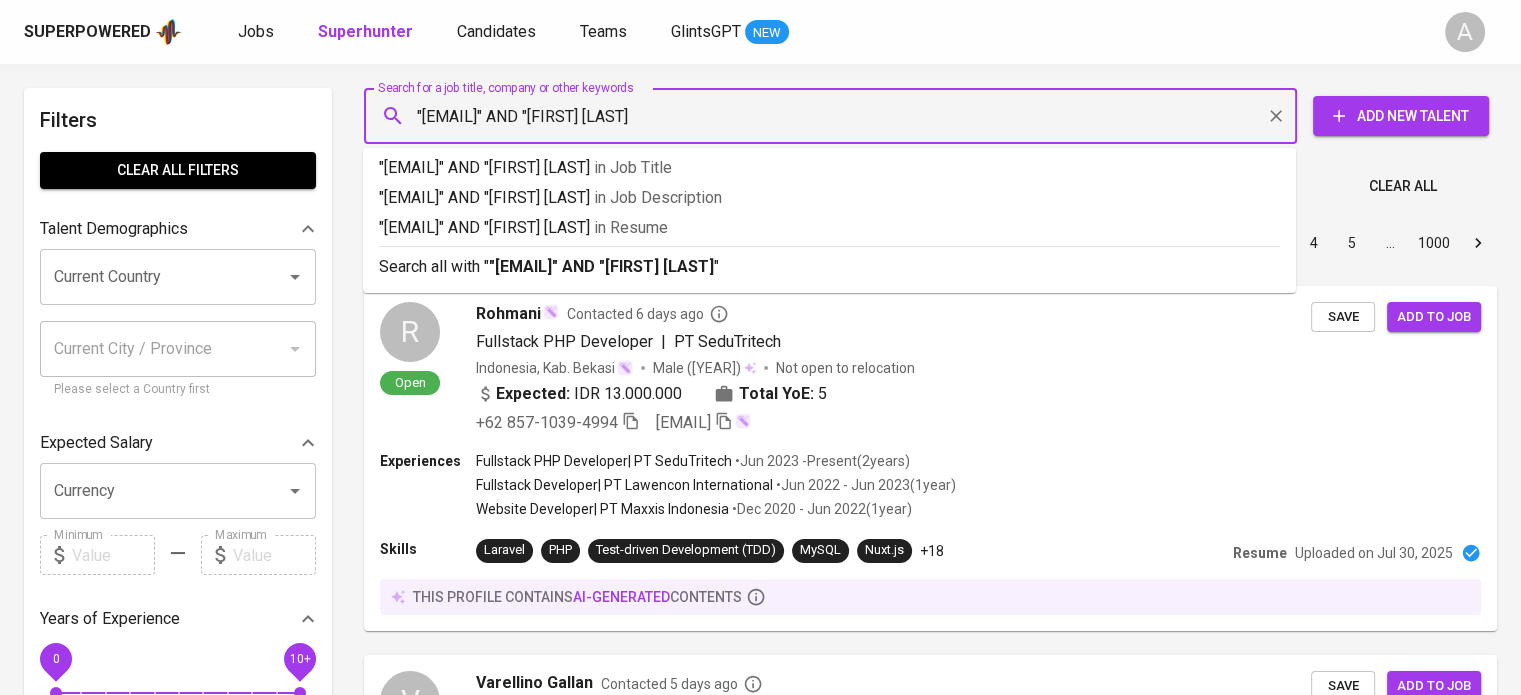 type on ""fakhrnayla@gmail.com" AND "Nayla Fakhira"" 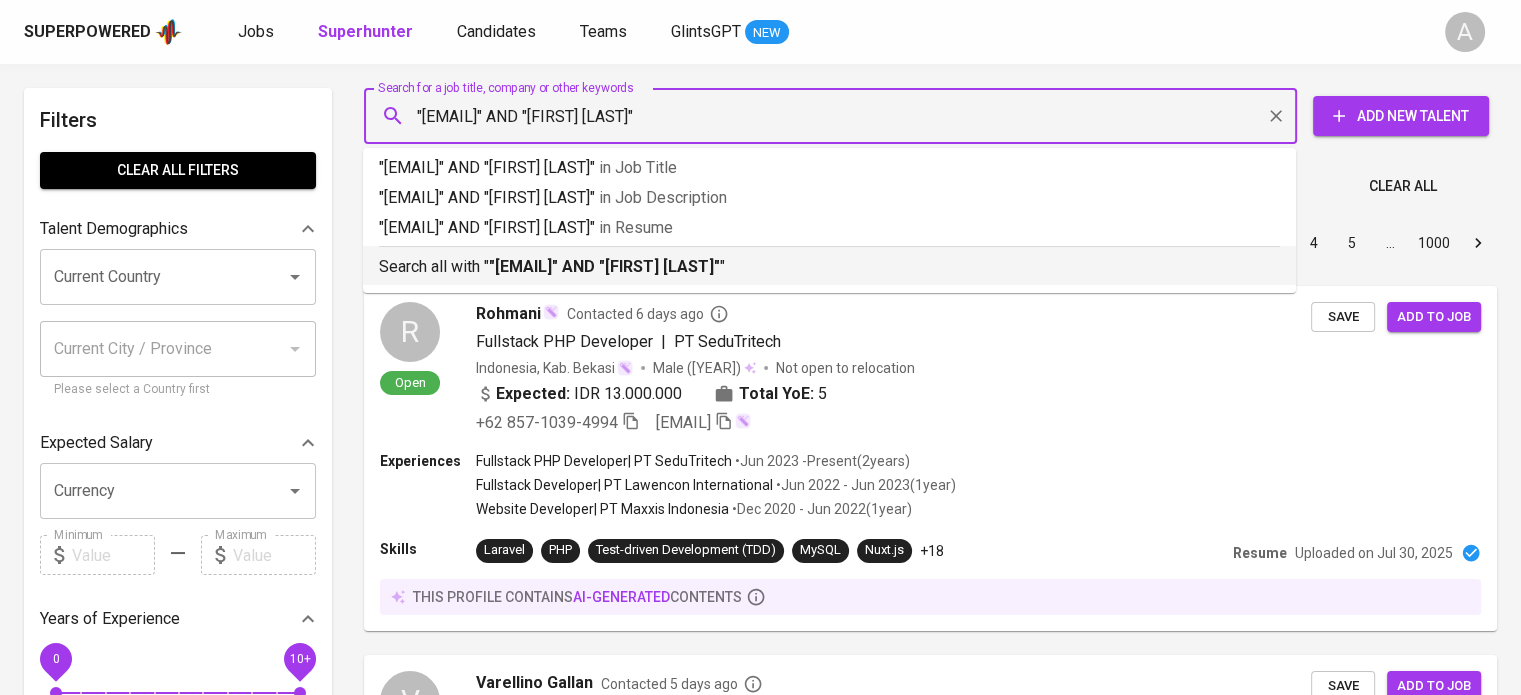 click on "Search all with " "fakhrnayla@gmail.com" AND "Nayla Fakhira" "" at bounding box center (829, 267) 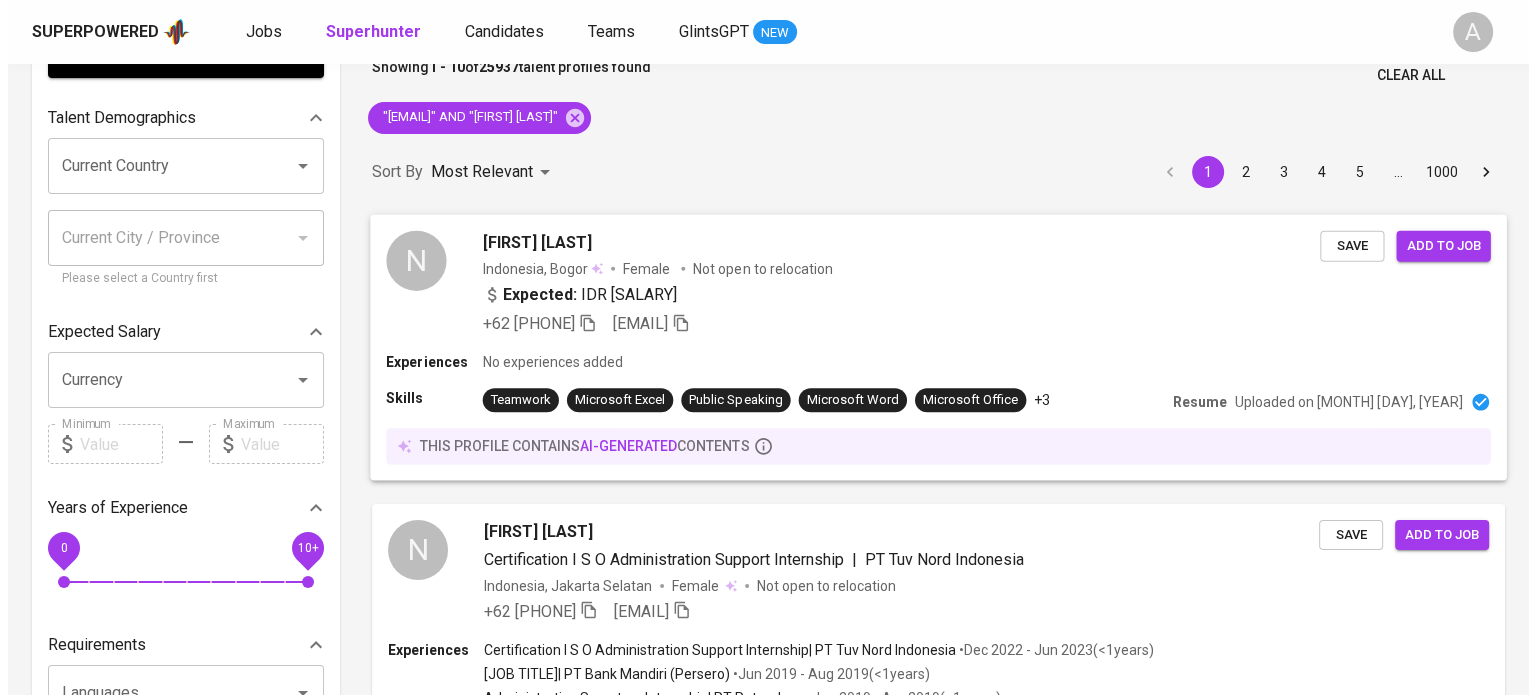 scroll, scrollTop: 107, scrollLeft: 0, axis: vertical 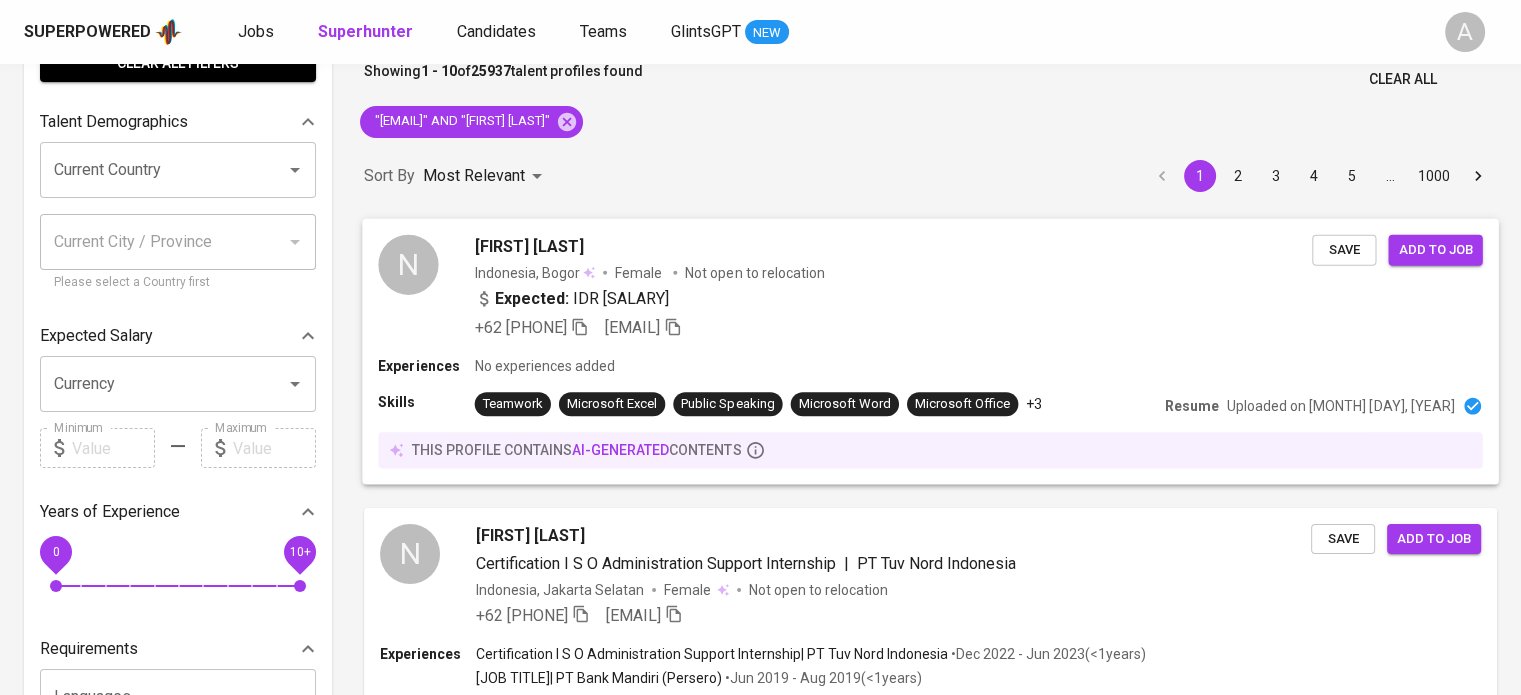 click on "Expected:   IDR 6.000.000" at bounding box center [894, 300] 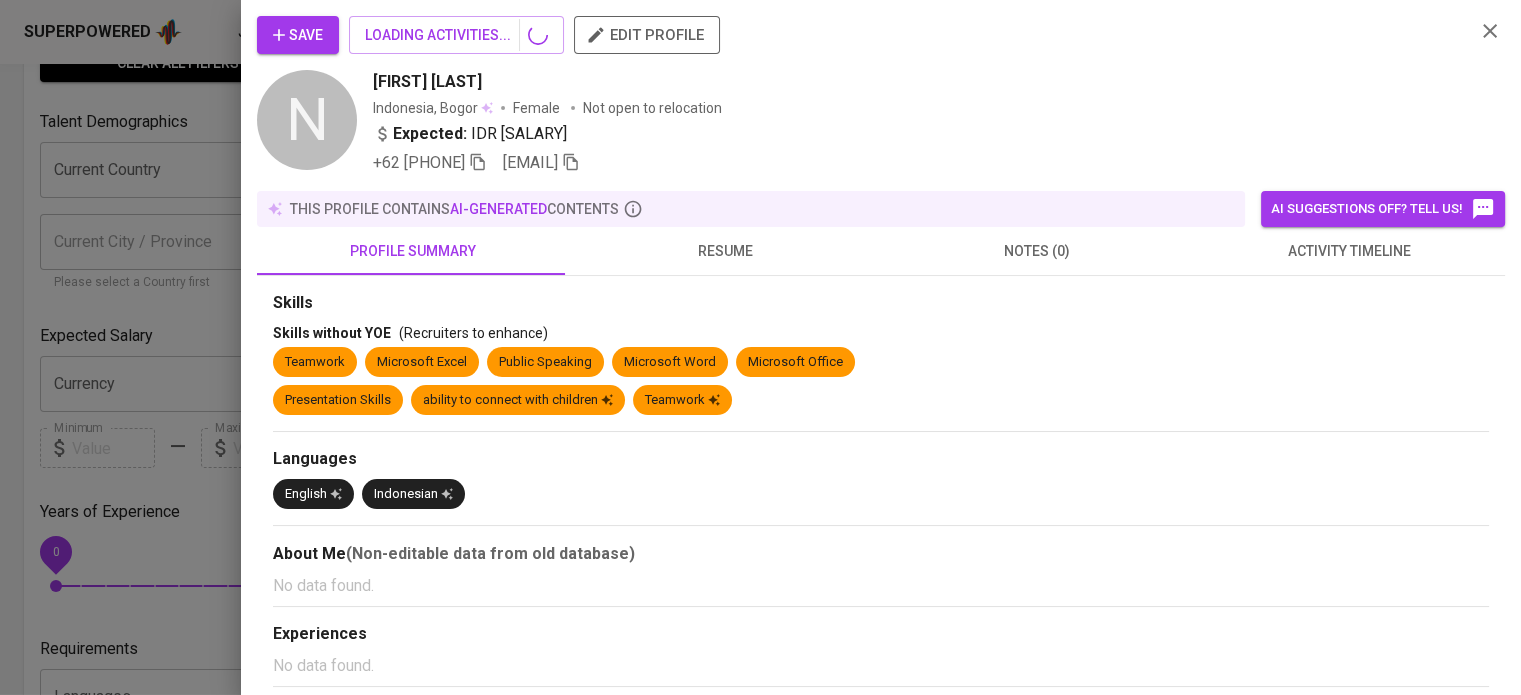click on "Save LOADING ACTIVITIES...   edit profile N nayla fakhira Indonesia, Bogor Female   Not open to relocation Expected:   IDR 6.000.000 +62 896-0366-5663   fakhiranayla11@gmail.com   this profile contains  AI-generated  contents AI suggestions off? Tell us! profile summary resume notes (0) activity timeline Skills Skills without YOE (Recruiters to enhance) Teamwork Microsoft Excel Public Speaking Microsoft Word Microsoft Office Presentation Skills ability to connect with children Teamwork  Languages English Indonesian About Me  (Non-editable data from old database) No data found. Experiences No data found. Educations  (Non-editable data from old database) No data found." at bounding box center [760, 347] 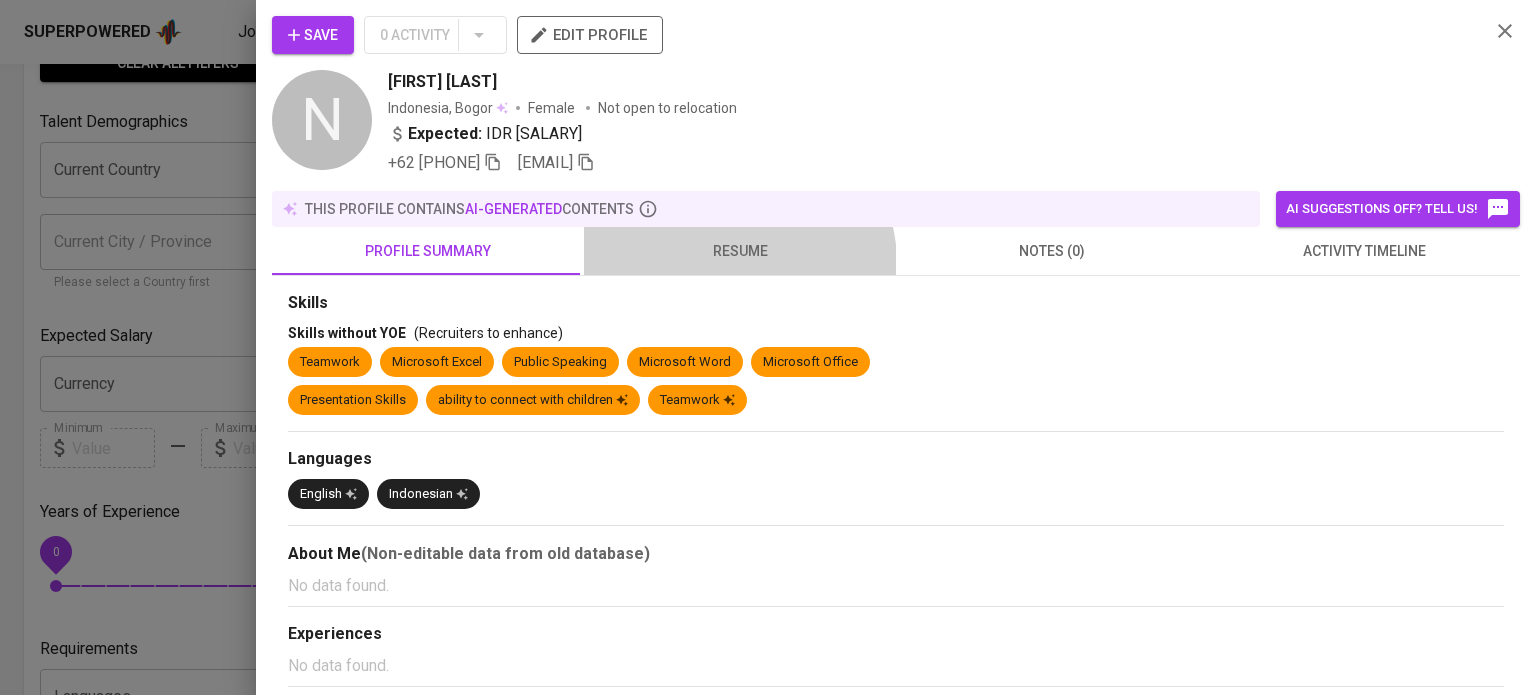 click on "resume" at bounding box center (740, 251) 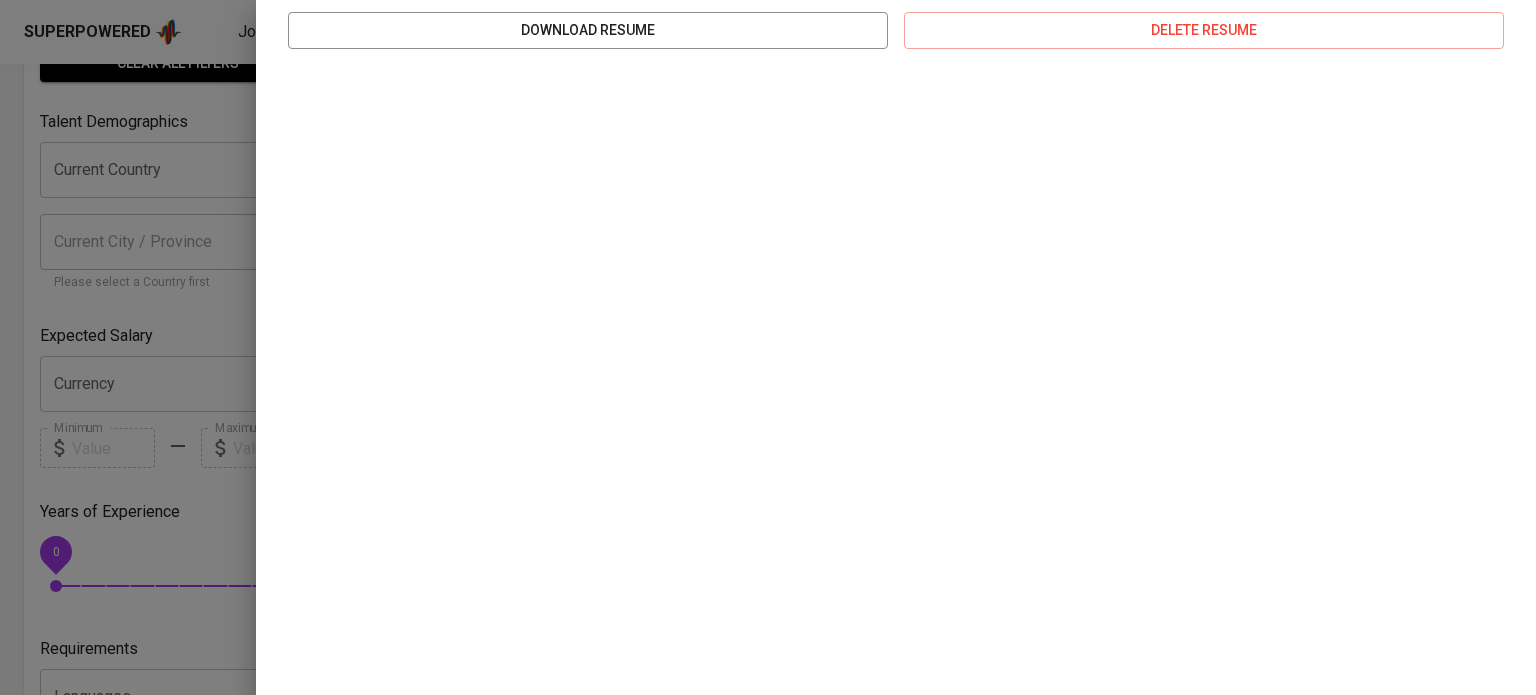 scroll, scrollTop: 344, scrollLeft: 0, axis: vertical 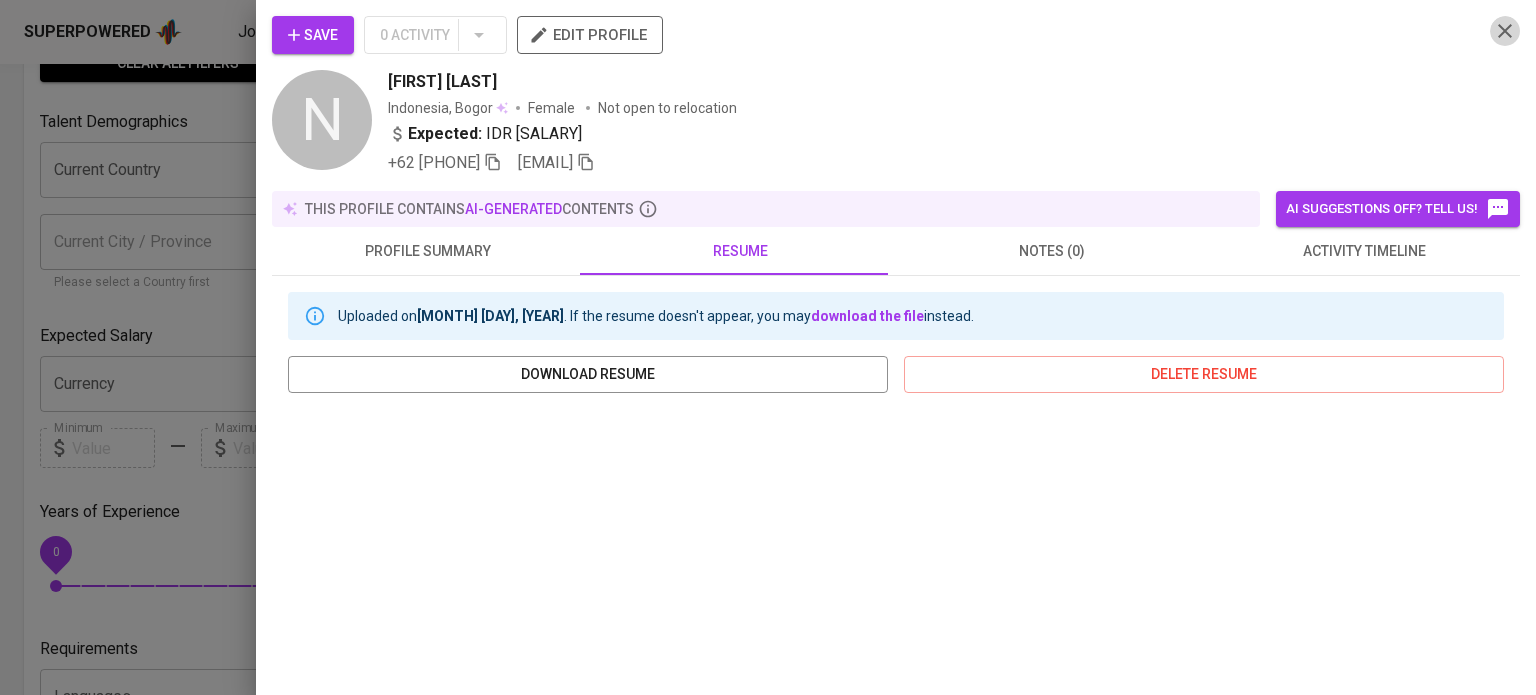 click 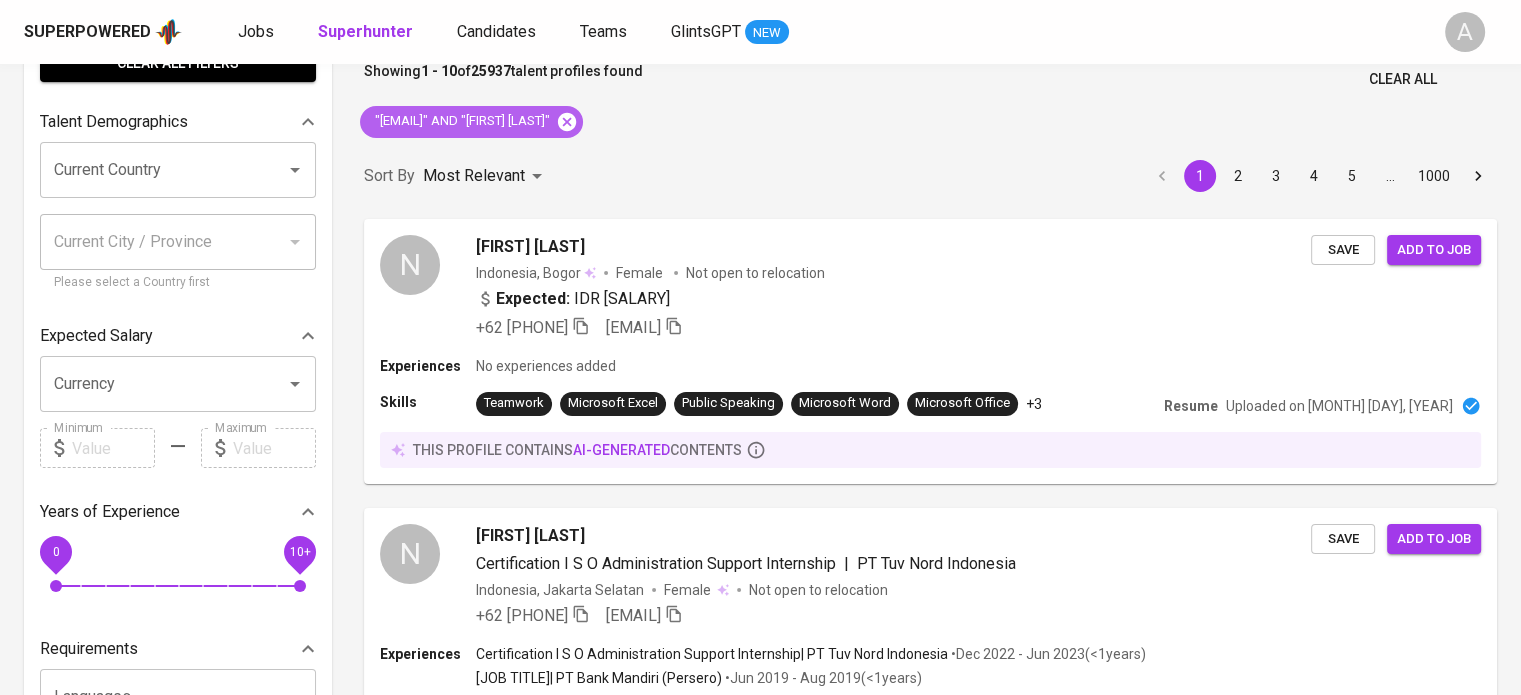 click 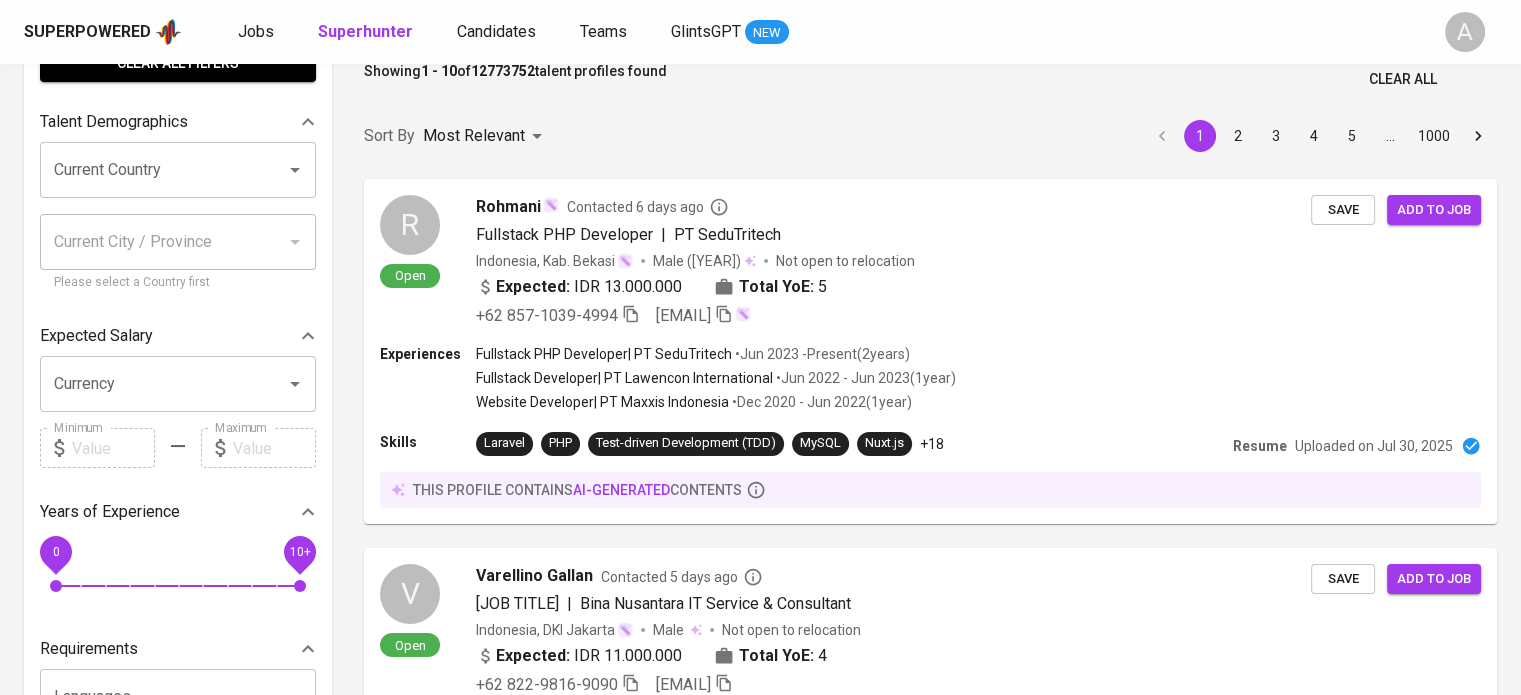 scroll, scrollTop: 0, scrollLeft: 0, axis: both 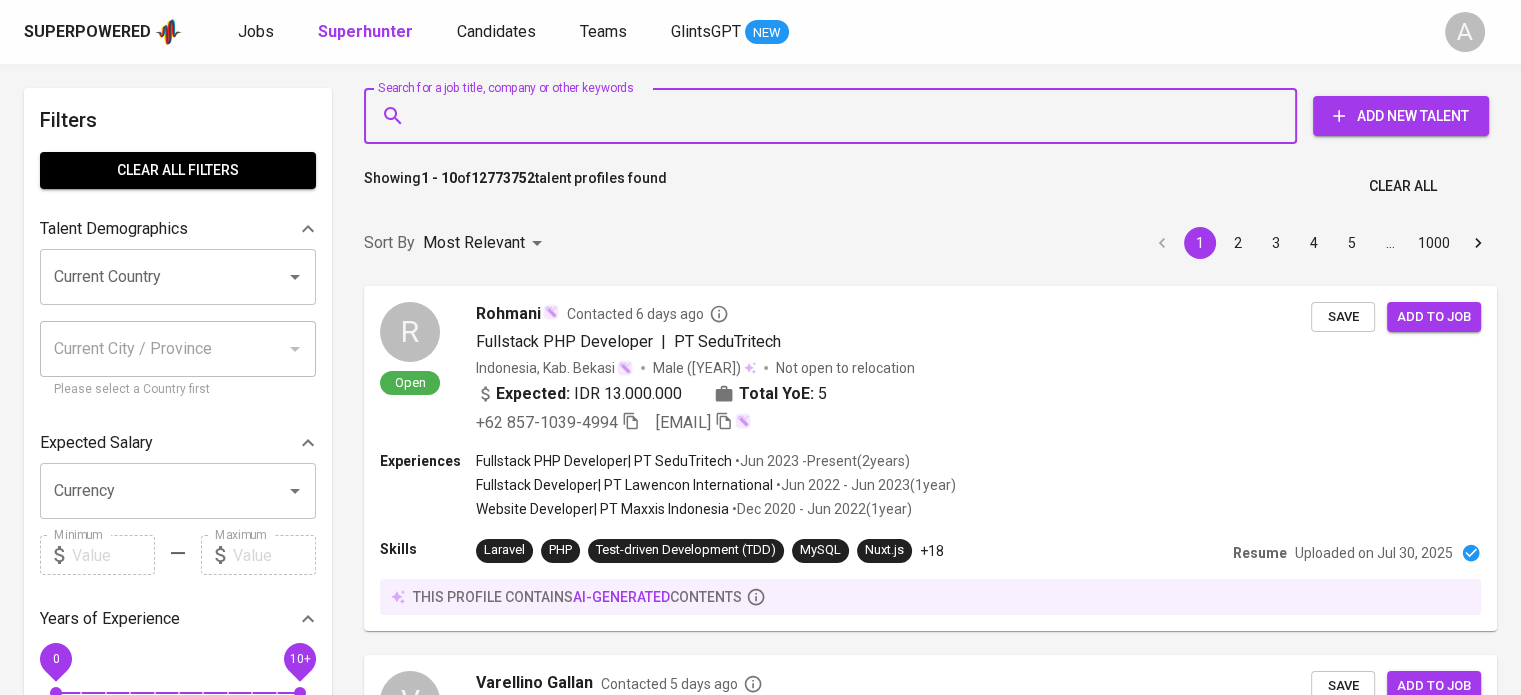 click on "Search for a job title, company or other keywords" at bounding box center (835, 116) 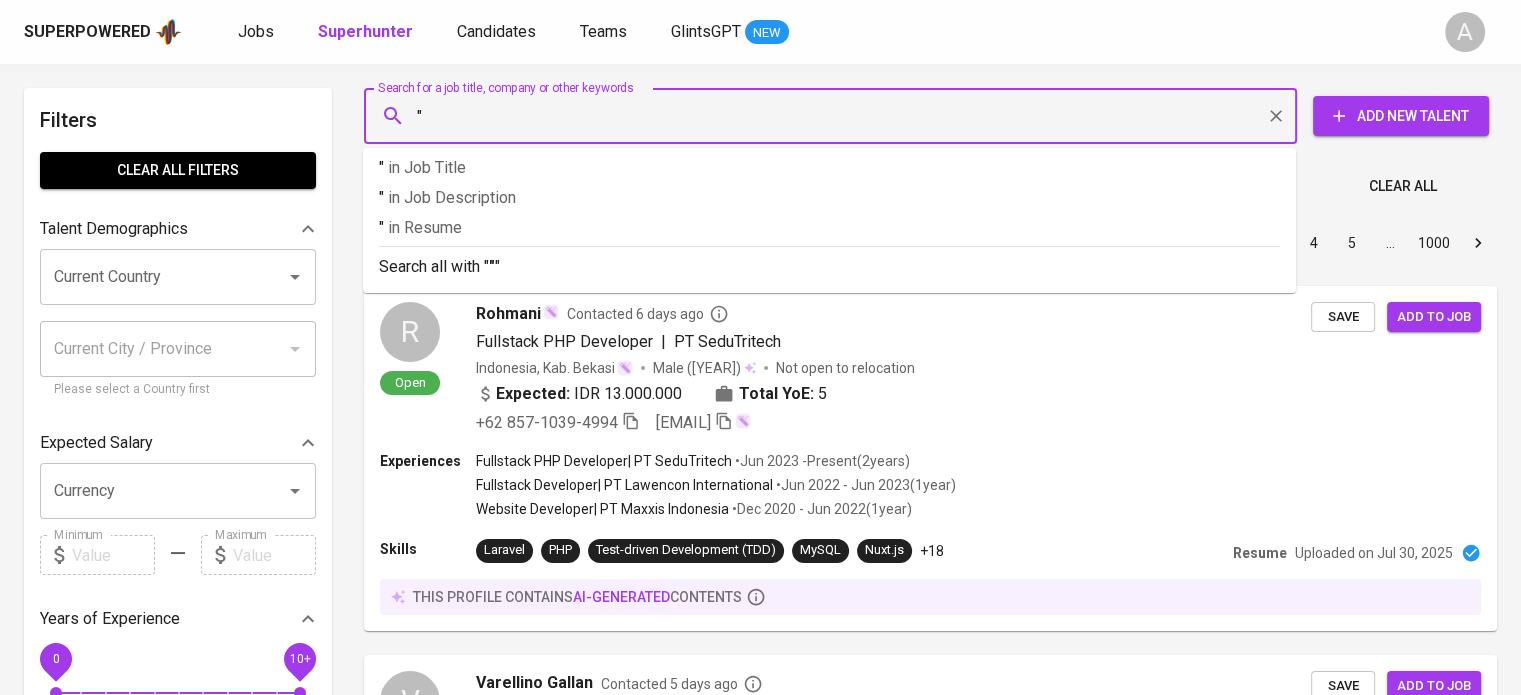 paste on "noviaaryk@gmail.com" 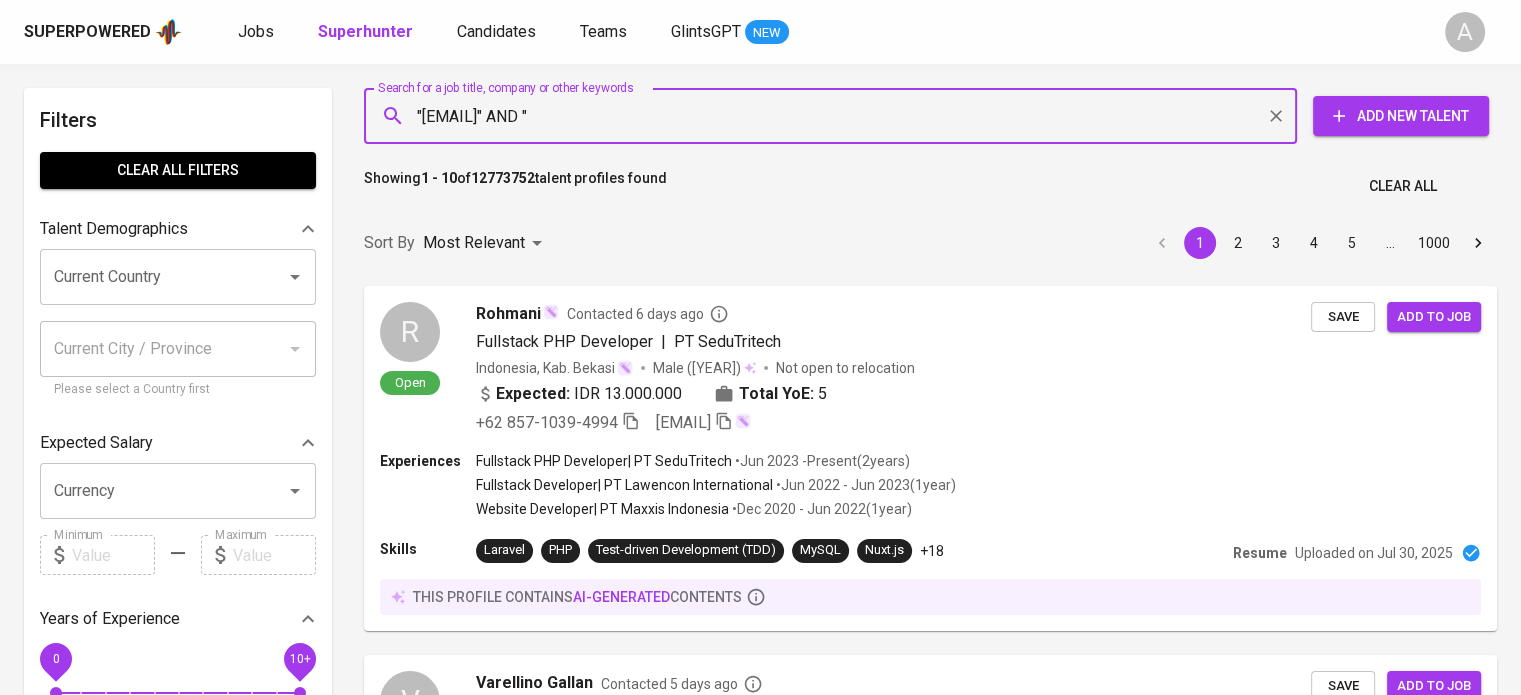paste on "Novia Ary" 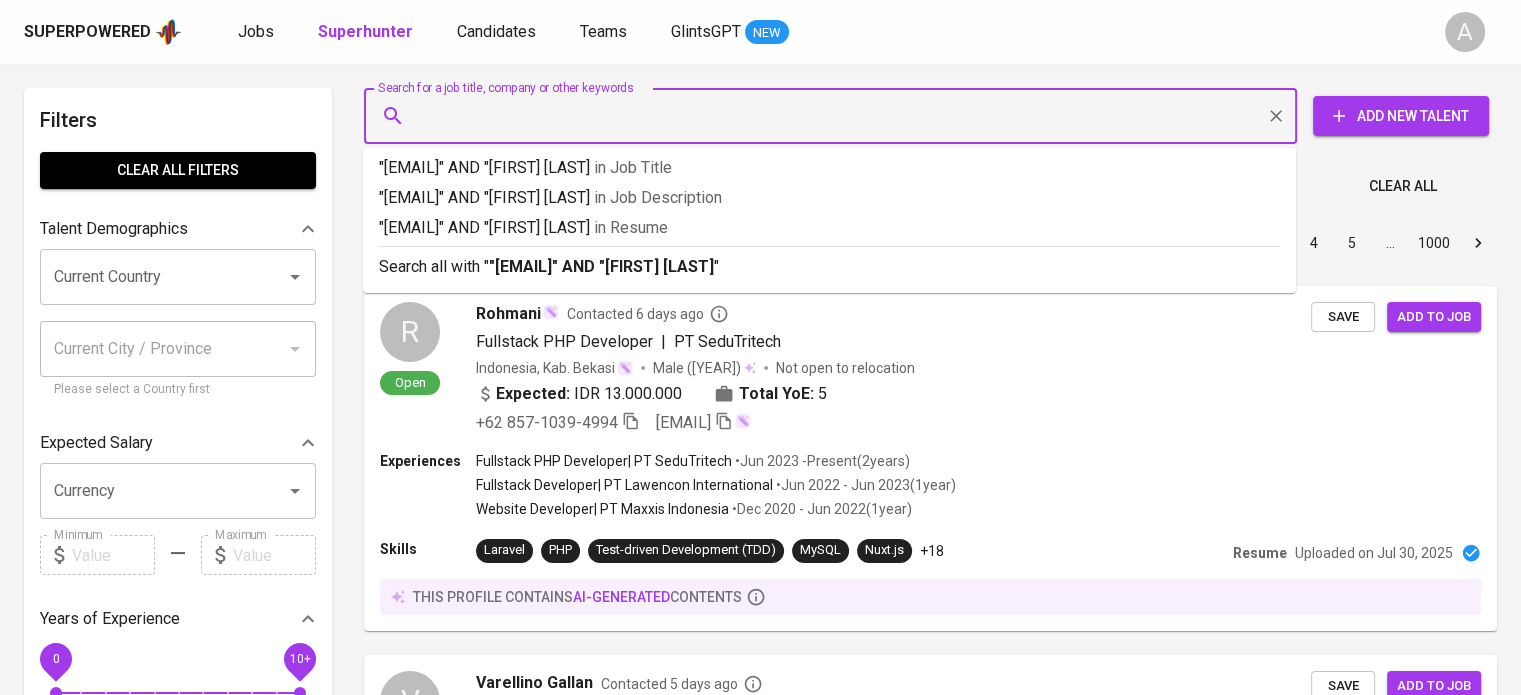 click on "Search for a job title, company or other keywords" at bounding box center [835, 116] 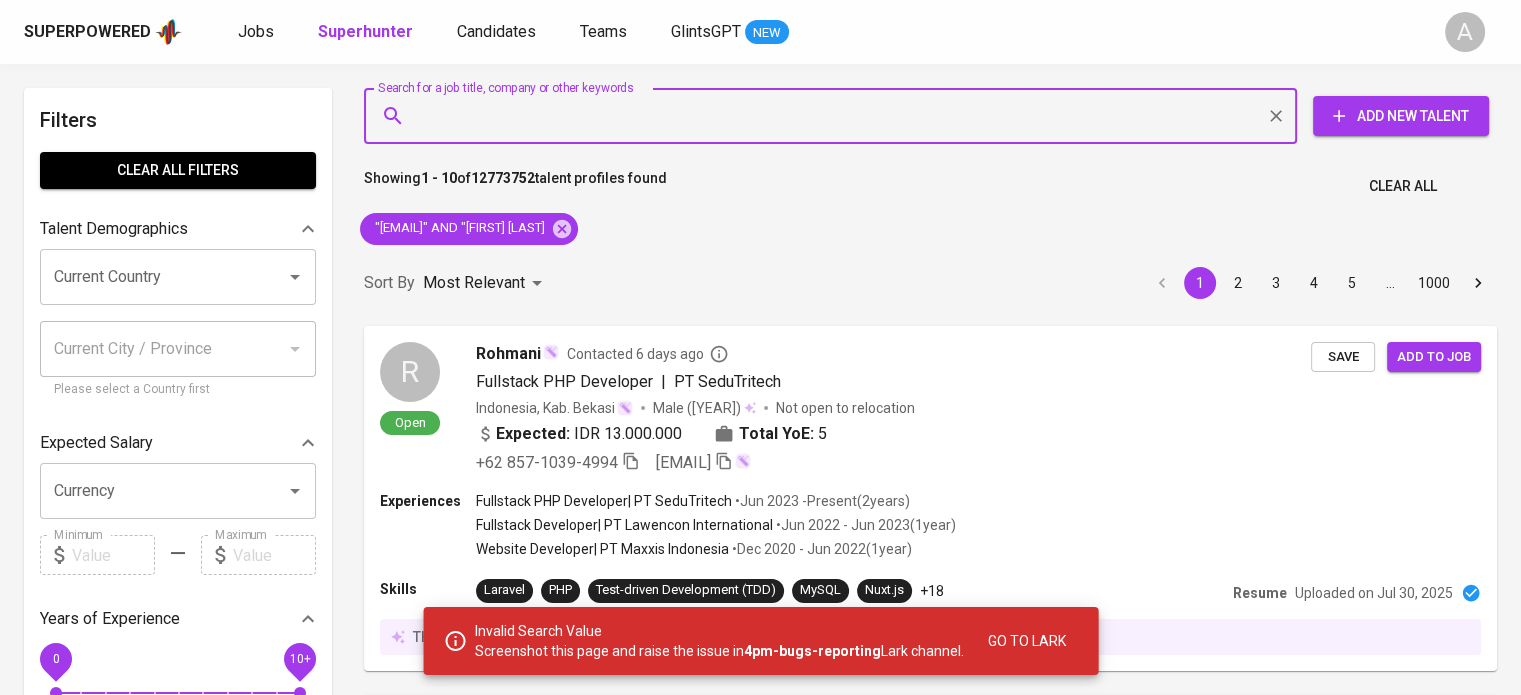 type 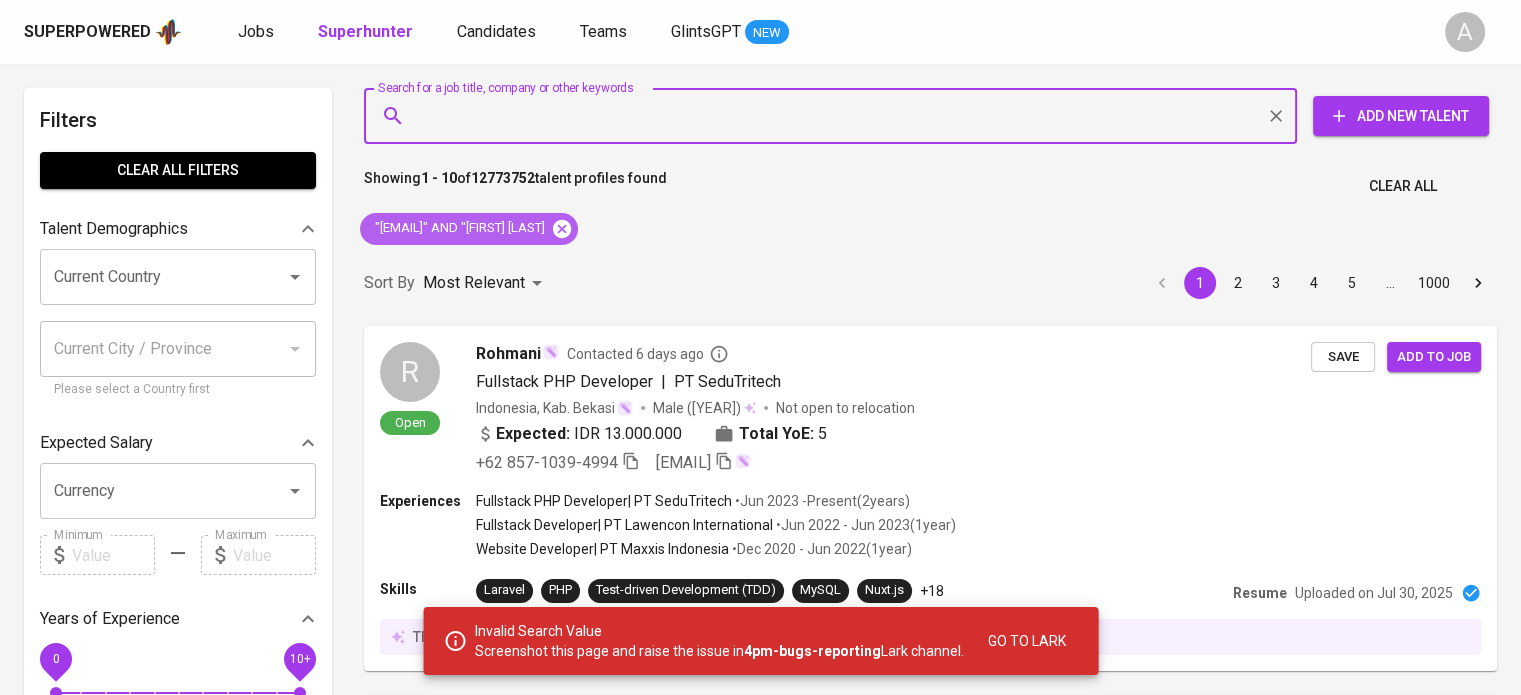 click 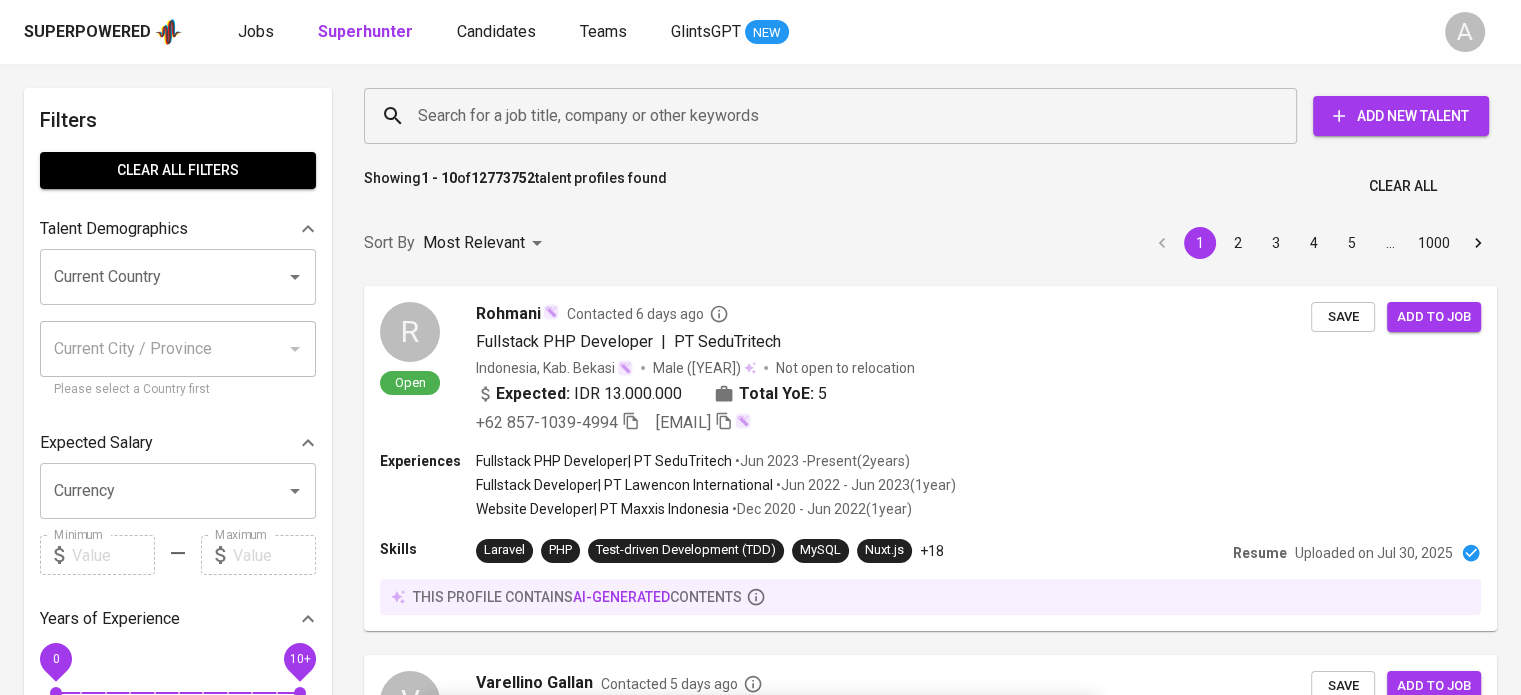 click on "Search for a job title, company or other keywords" at bounding box center (835, 116) 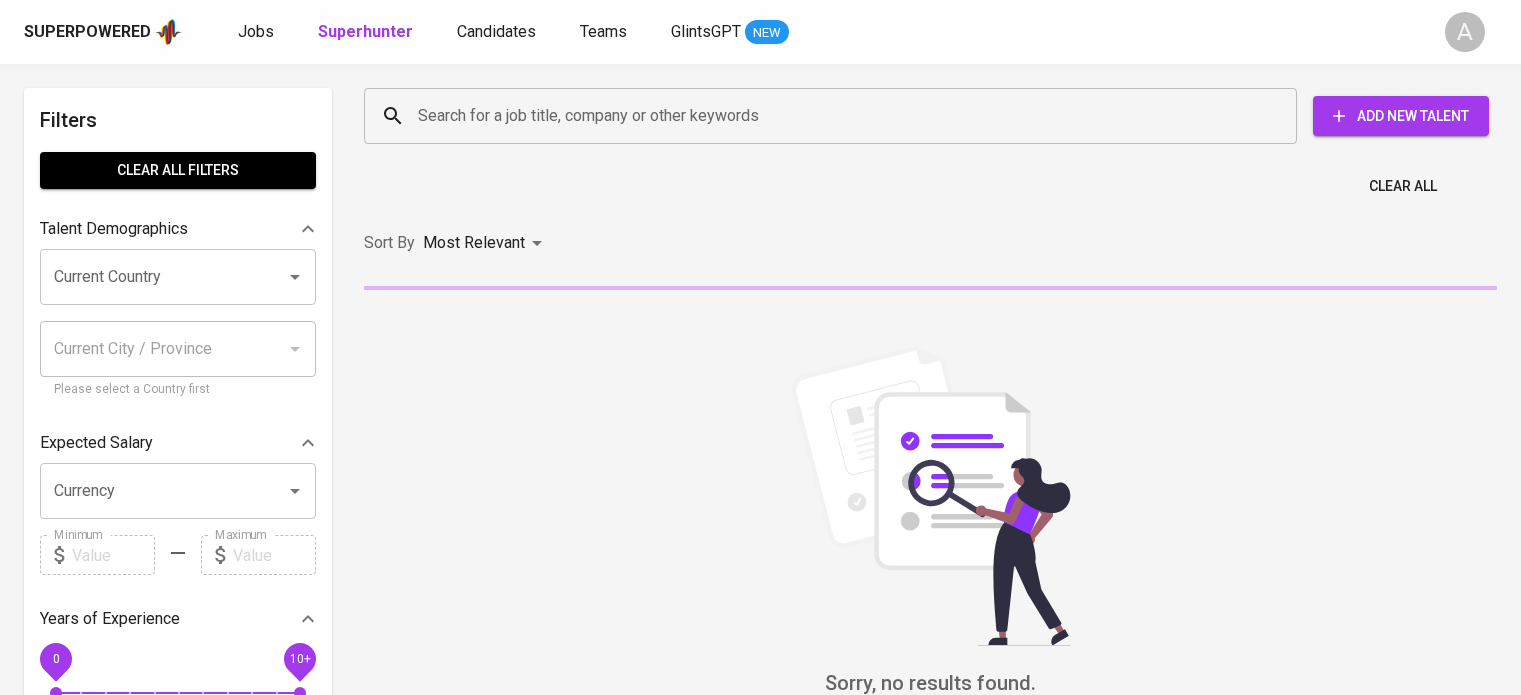scroll, scrollTop: 0, scrollLeft: 0, axis: both 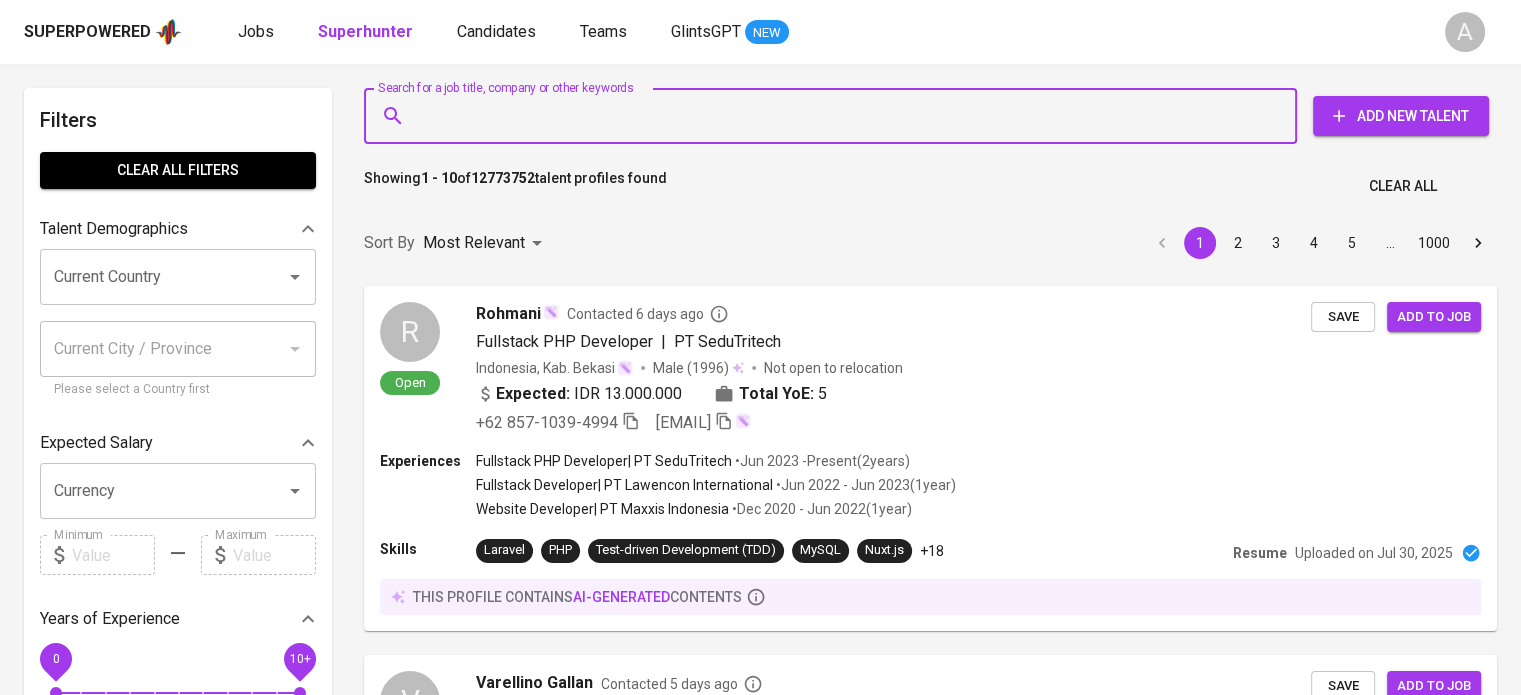 click on "Search for a job title, company or other keywords" at bounding box center (835, 116) 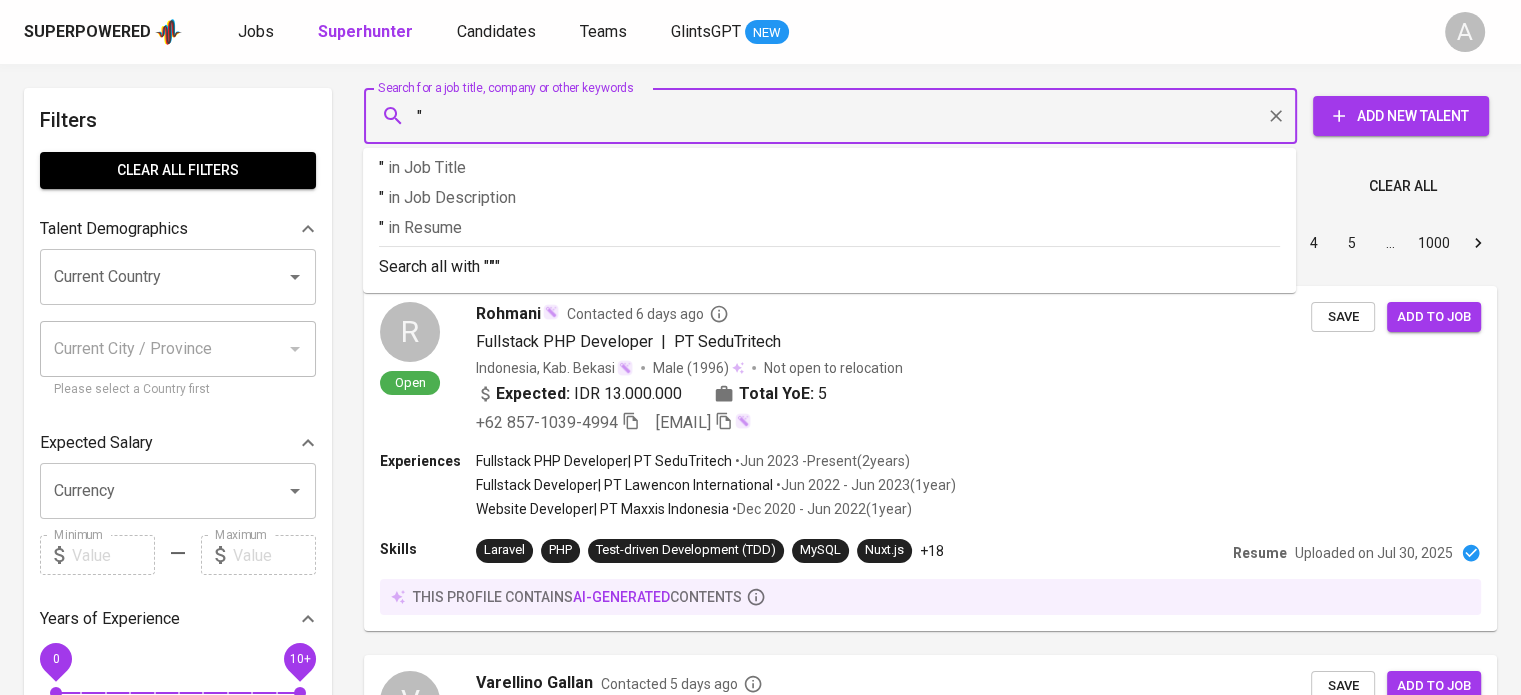 paste on "noviaaryk@example.com" 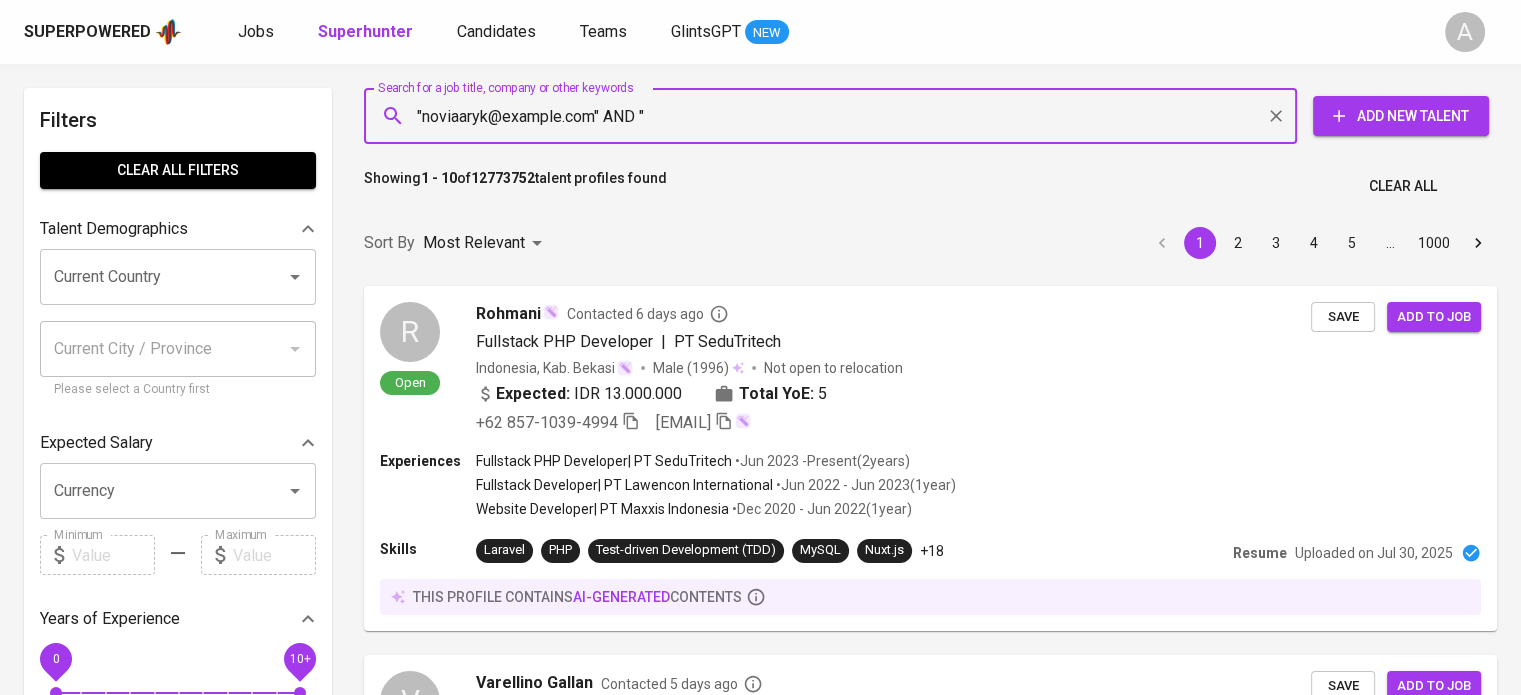 paste on "Novia Ary" 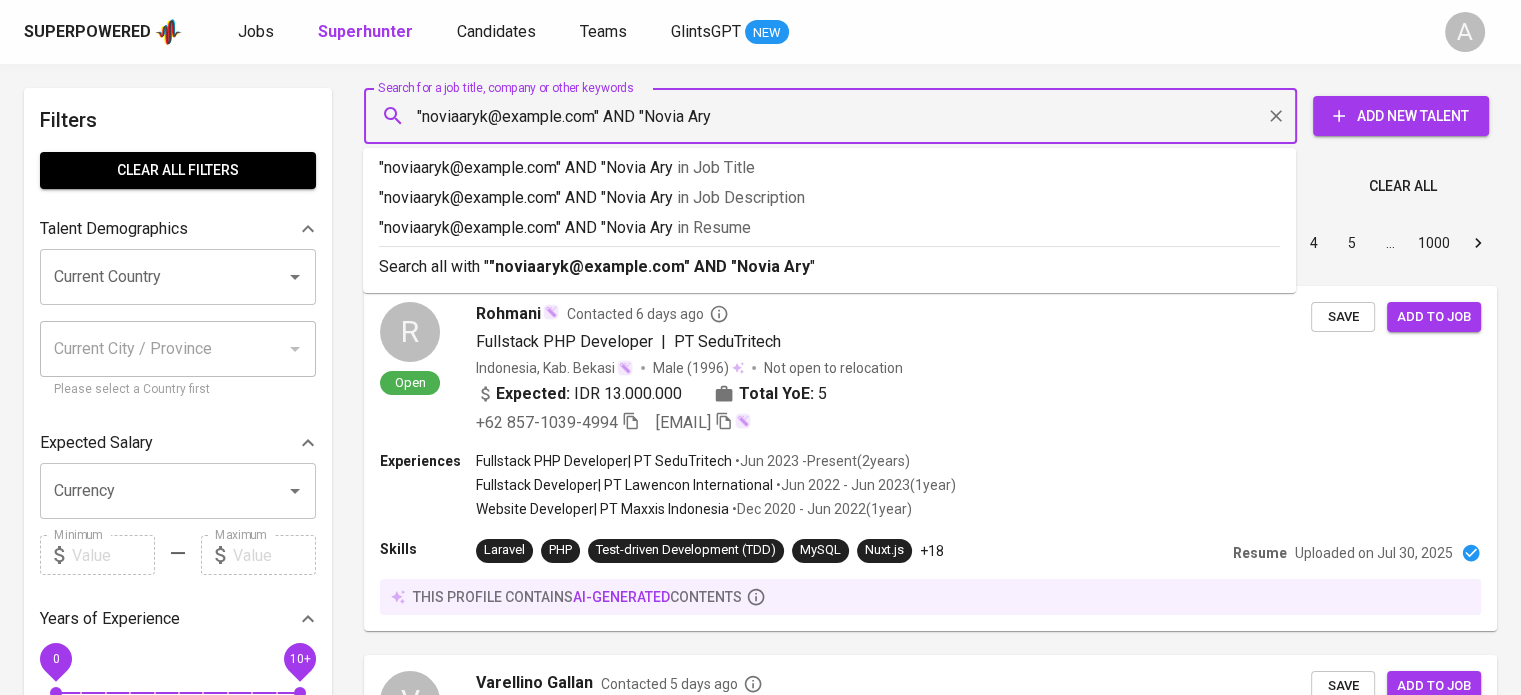 type on ""noviaaryk@example.com" AND "Novia Ary"" 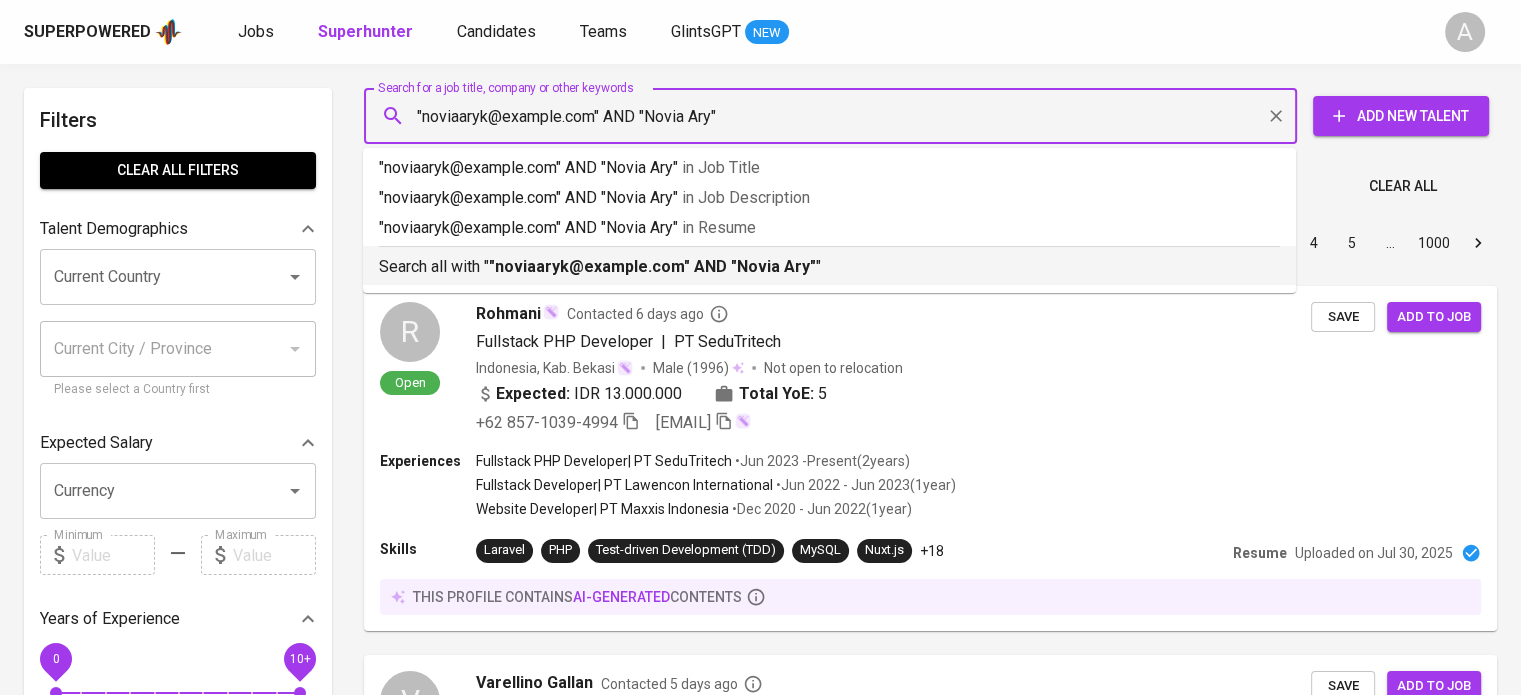click on "Search all with " "noviaaryk@gmail.com" AND "Novia Ary" "" at bounding box center (829, 267) 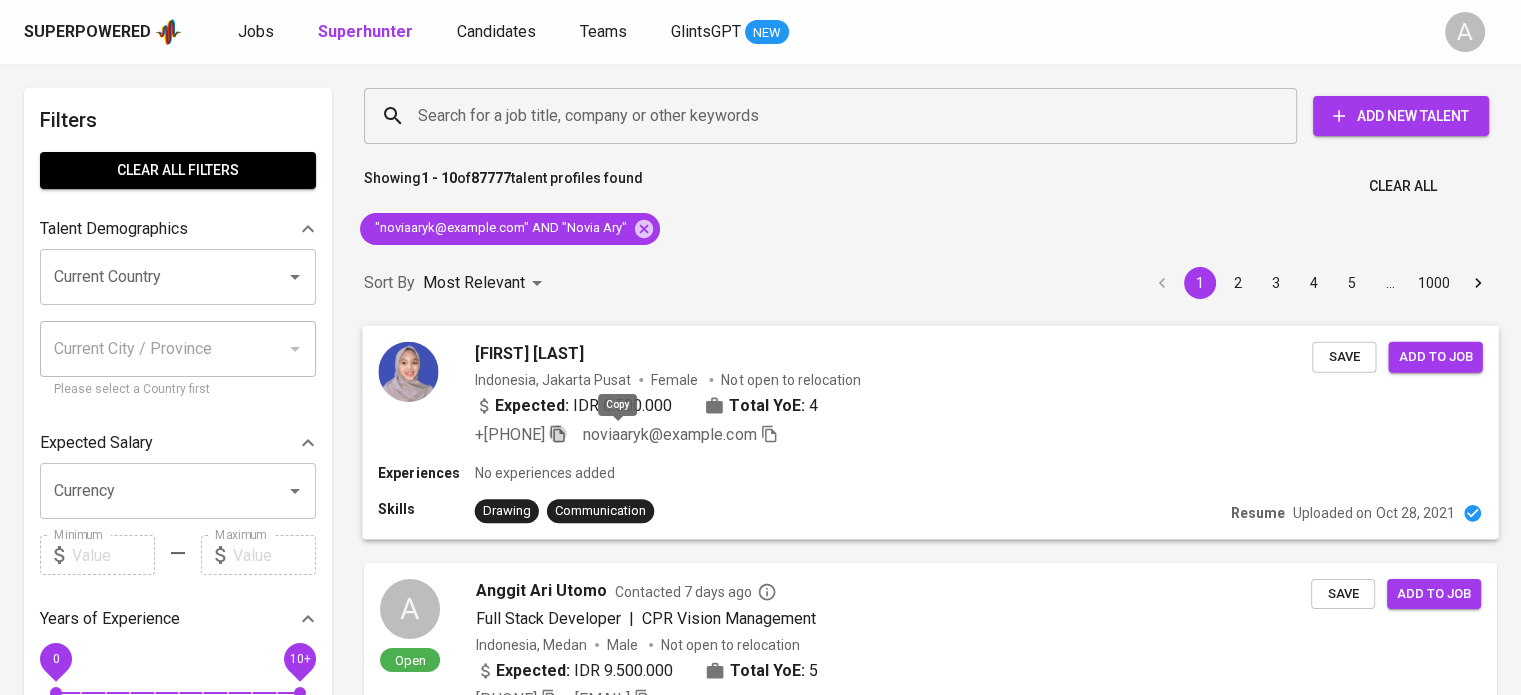 click 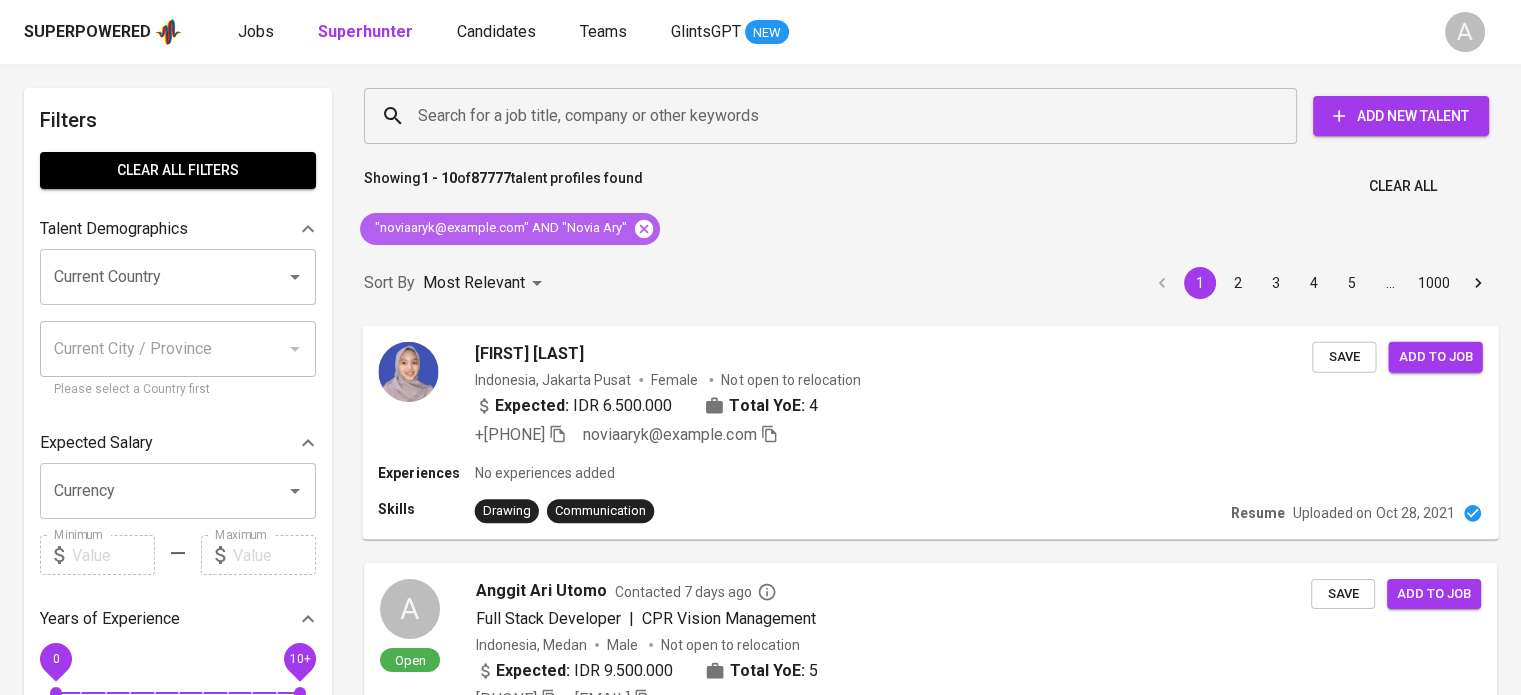 click 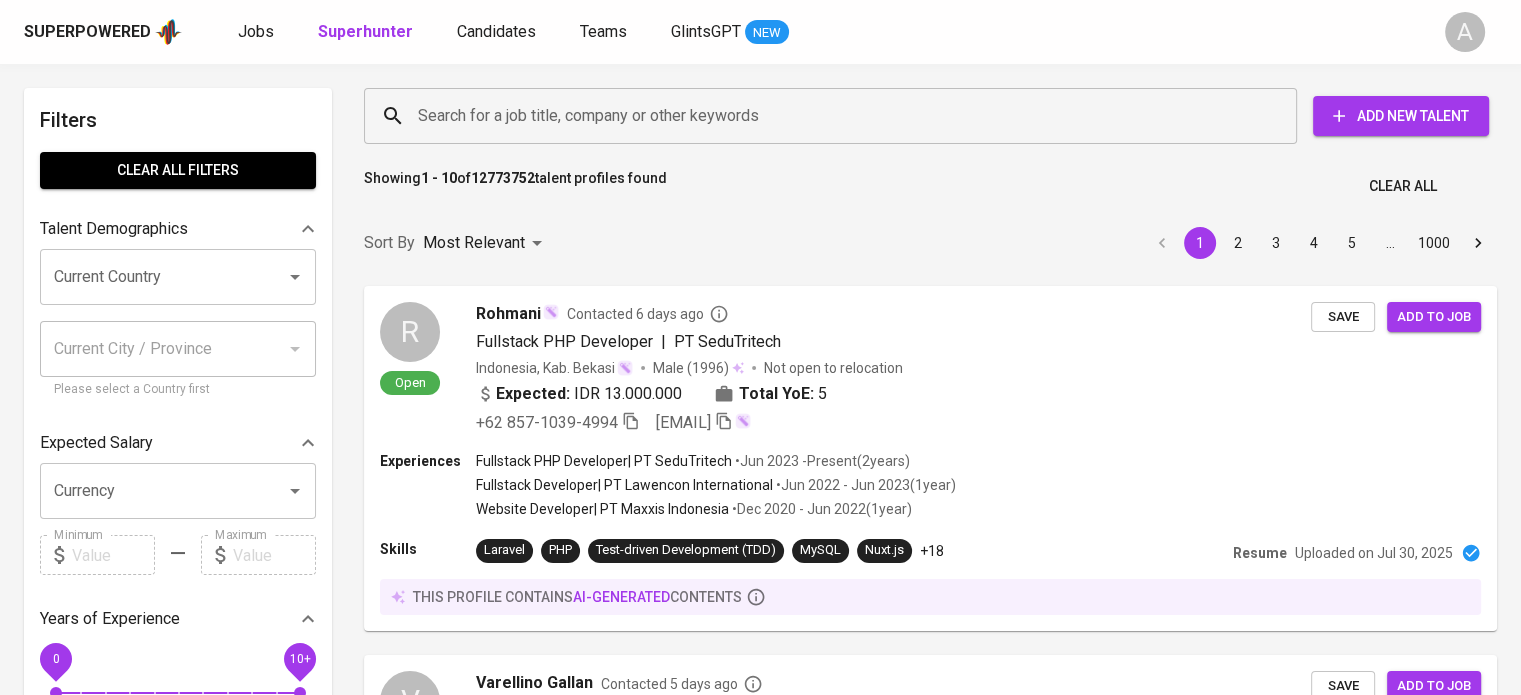 click on "Showing  1 - 10  of  12773752  talent profiles found Clear All" at bounding box center [930, 180] 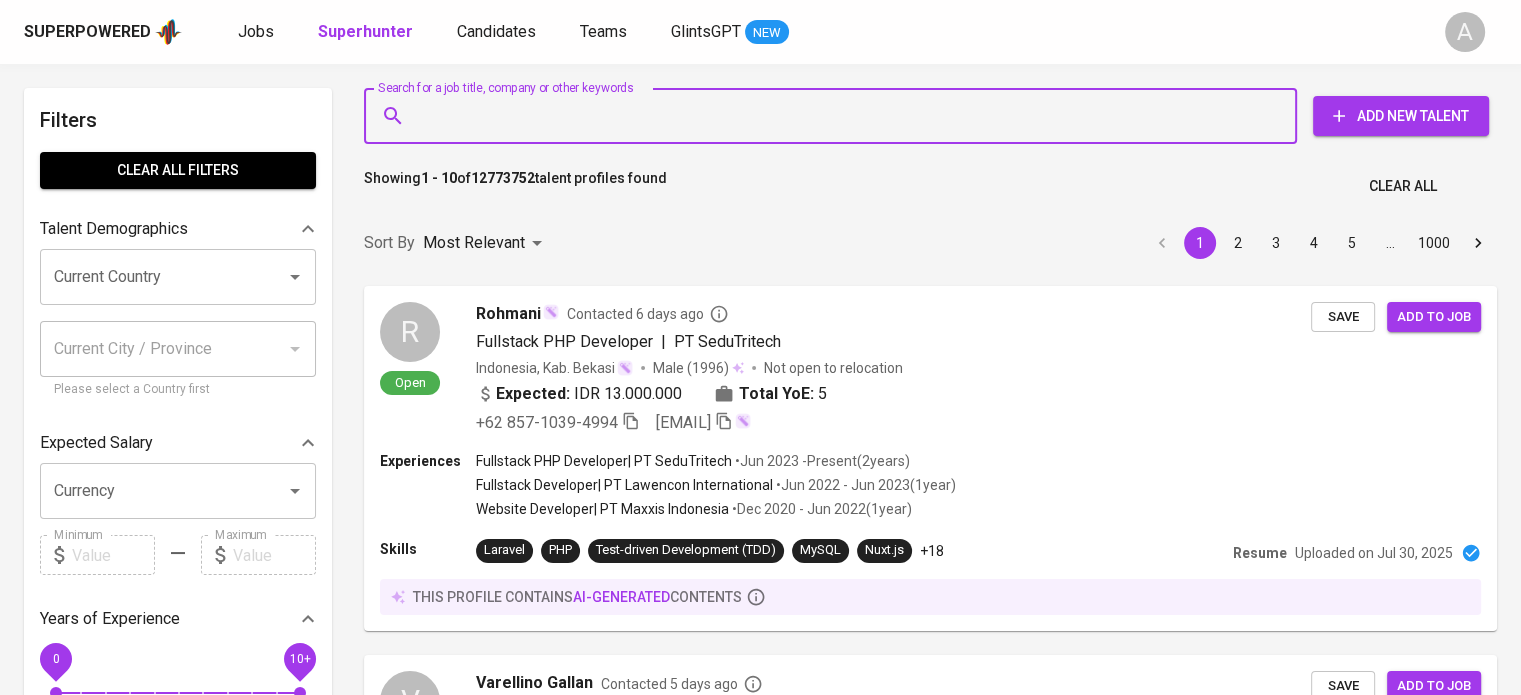 click on "Search for a job title, company or other keywords" at bounding box center [835, 116] 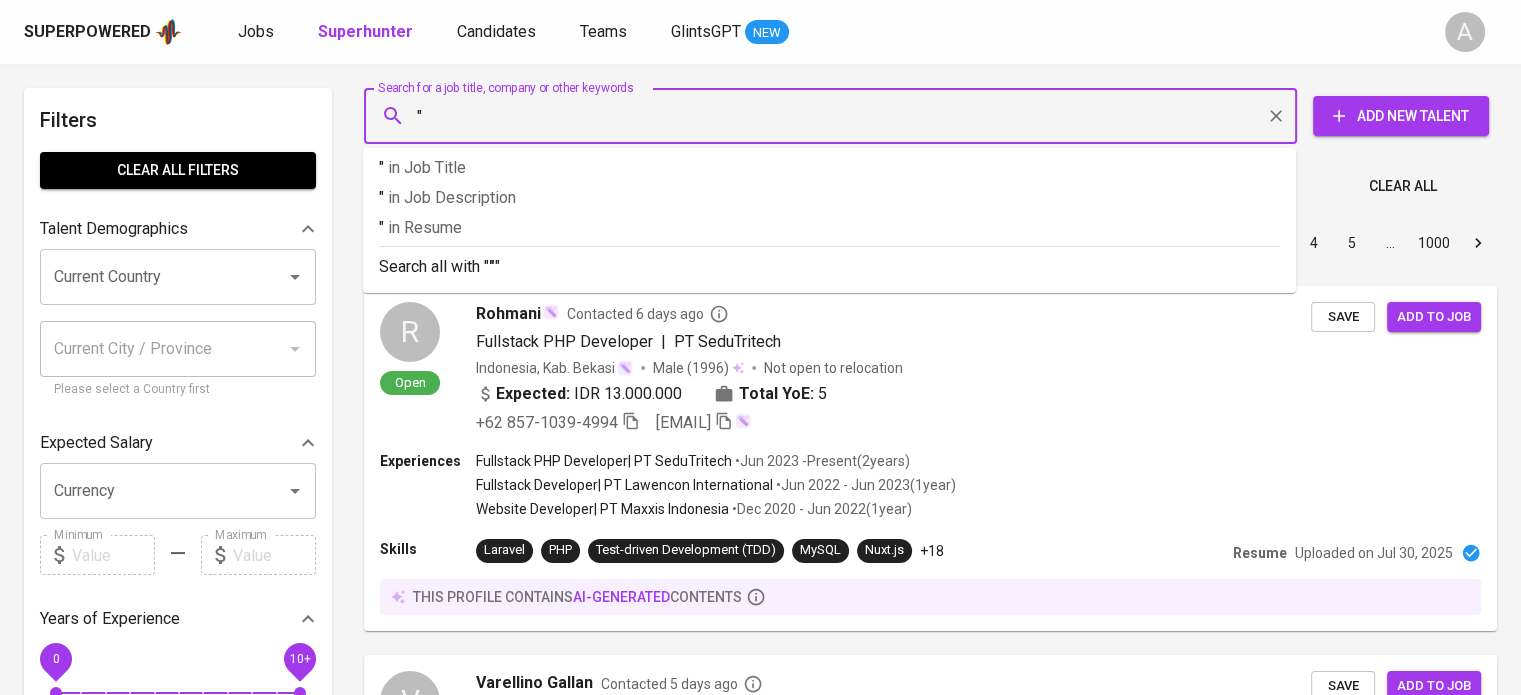 paste on "pu3_meutia@yahoo.com" 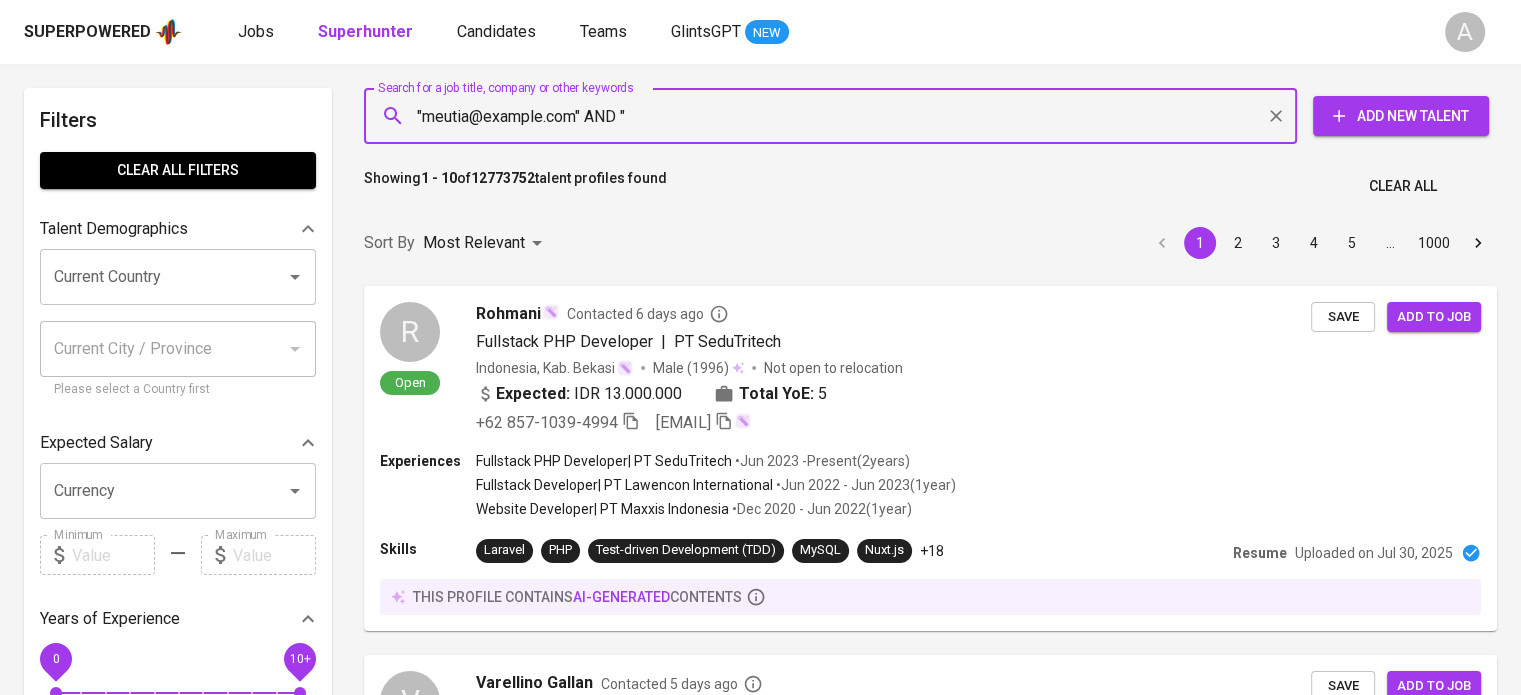paste on "Putri Meutia" 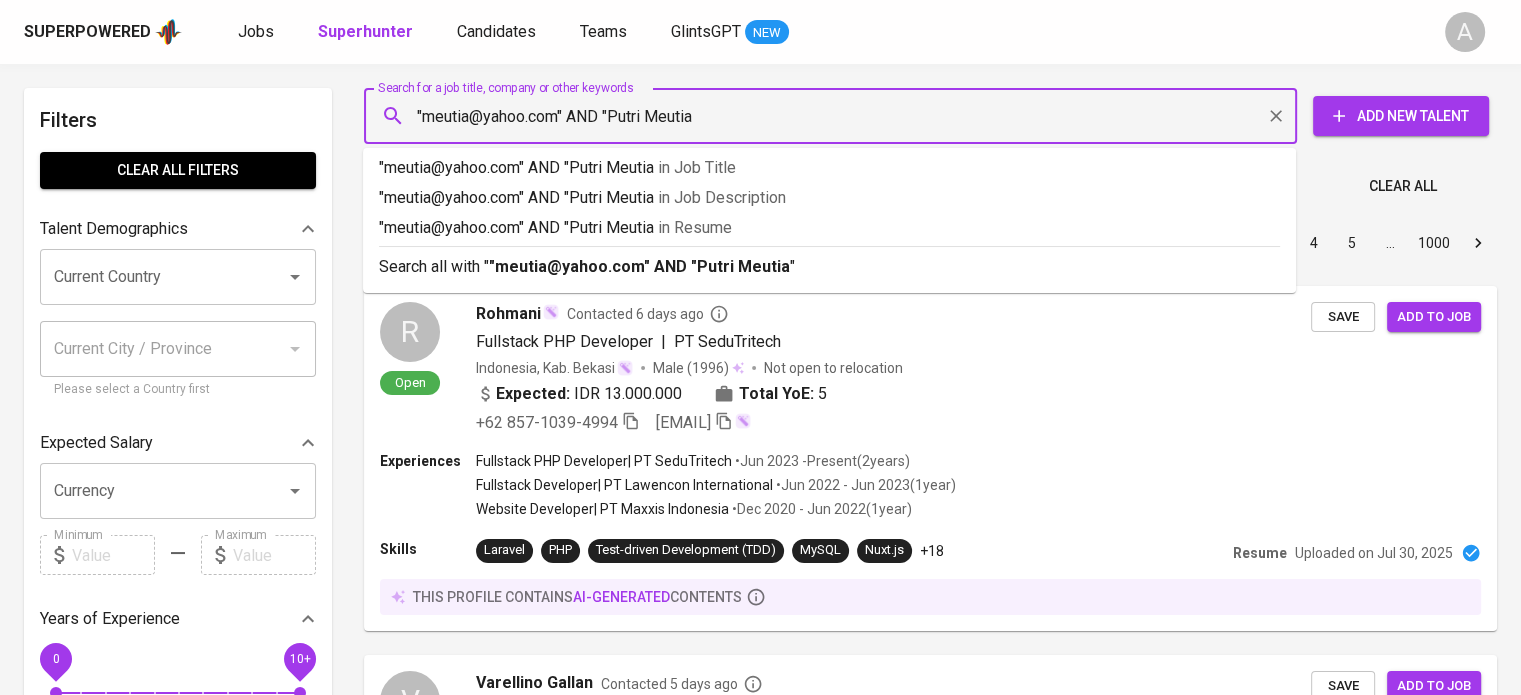 type on ""pu3_meutia@yahoo.com" AND "Putri Meutia"" 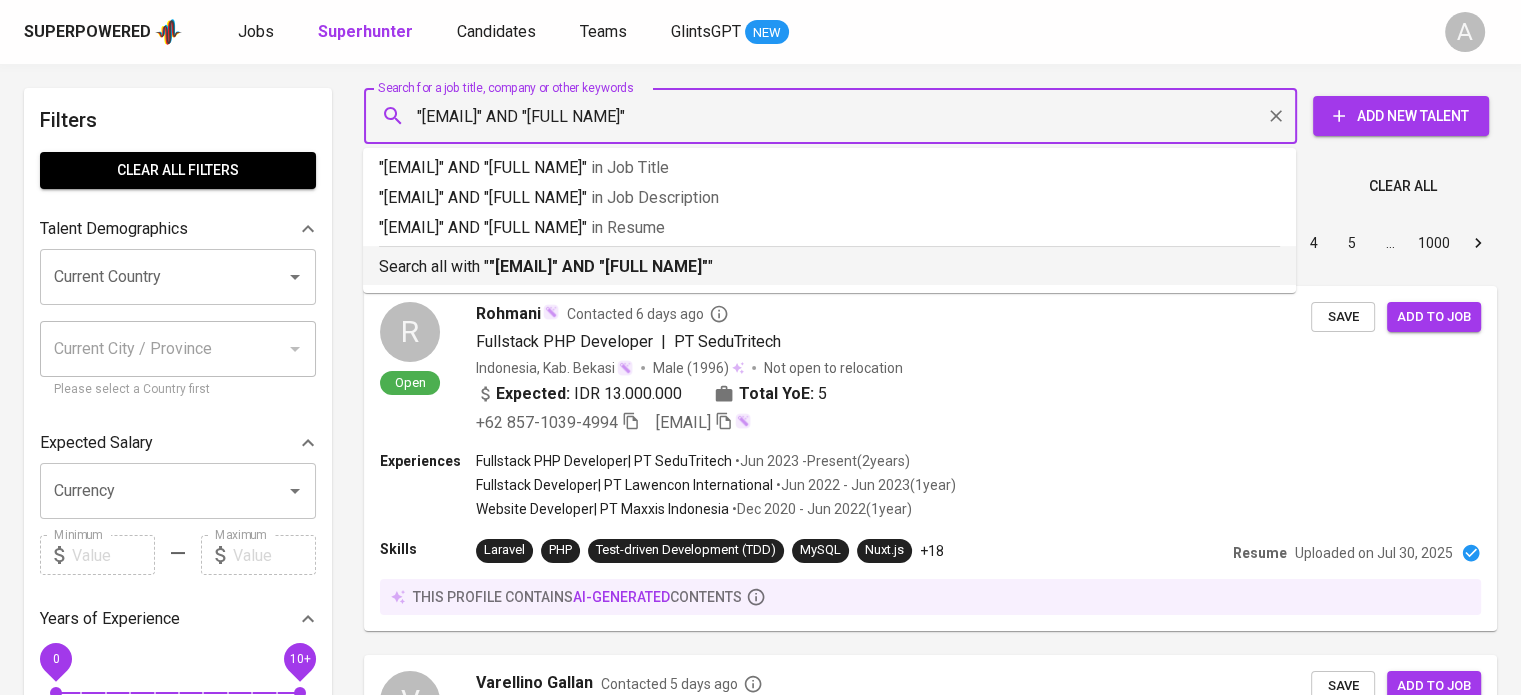 click on ""pu3_meutia@yahoo.com" AND "Putri Meutia"" at bounding box center [598, 266] 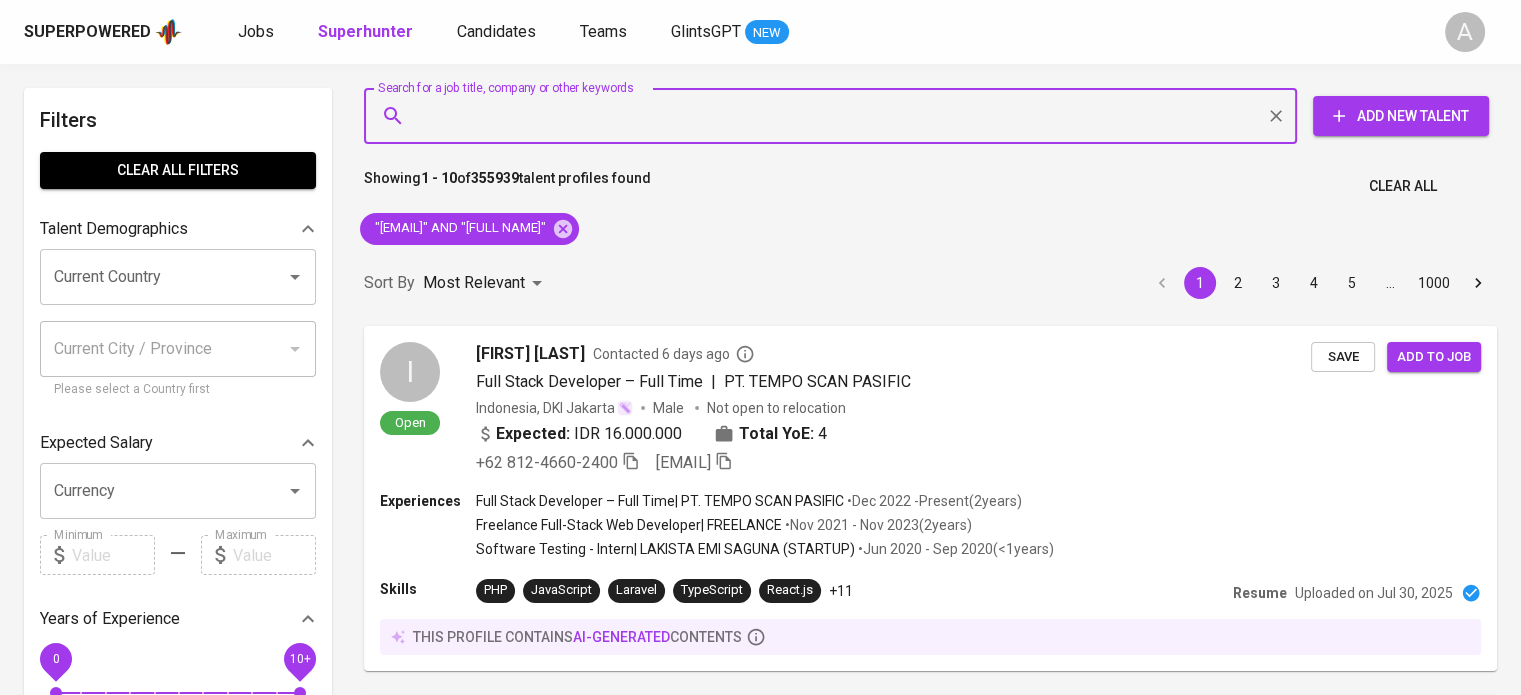 type 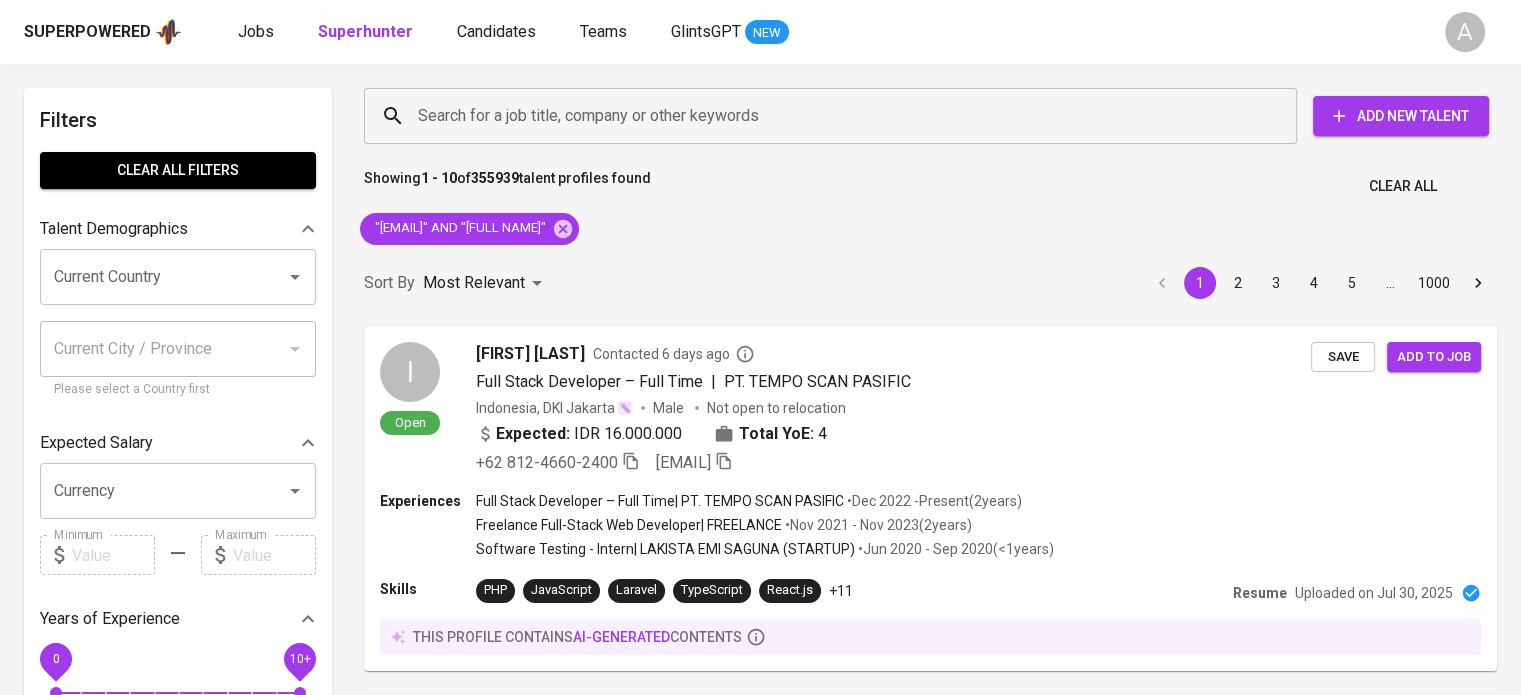 click on "Showing  1 - 10  of  355939  talent profiles found Clear All" at bounding box center (930, 180) 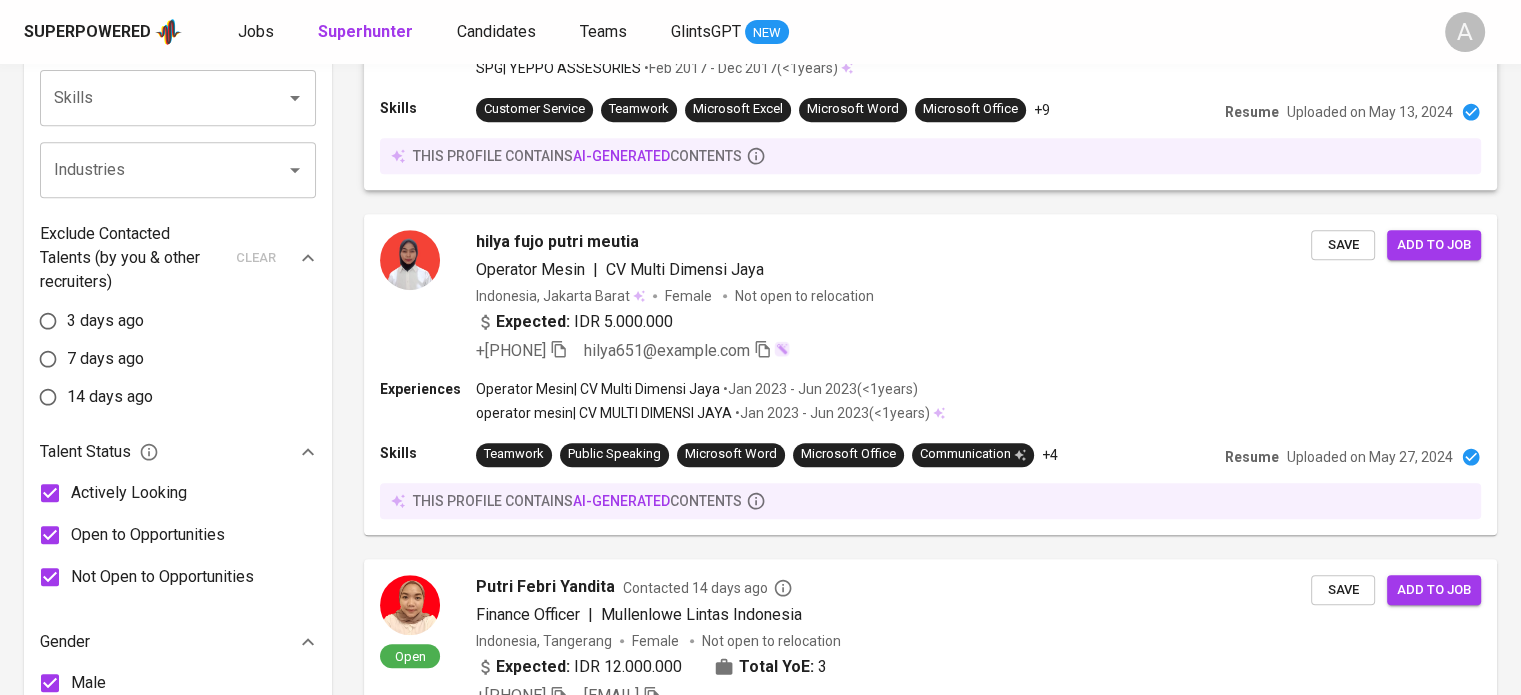 scroll, scrollTop: 0, scrollLeft: 0, axis: both 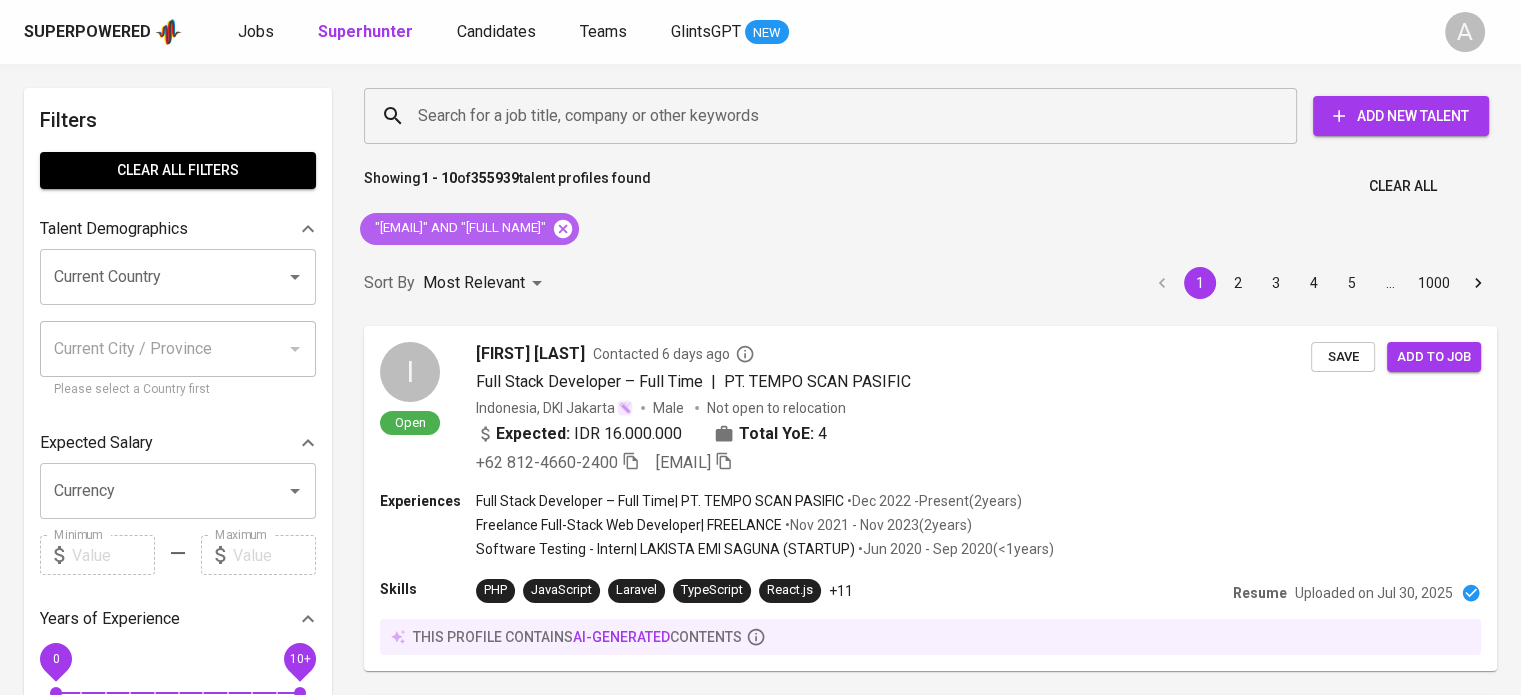 click 